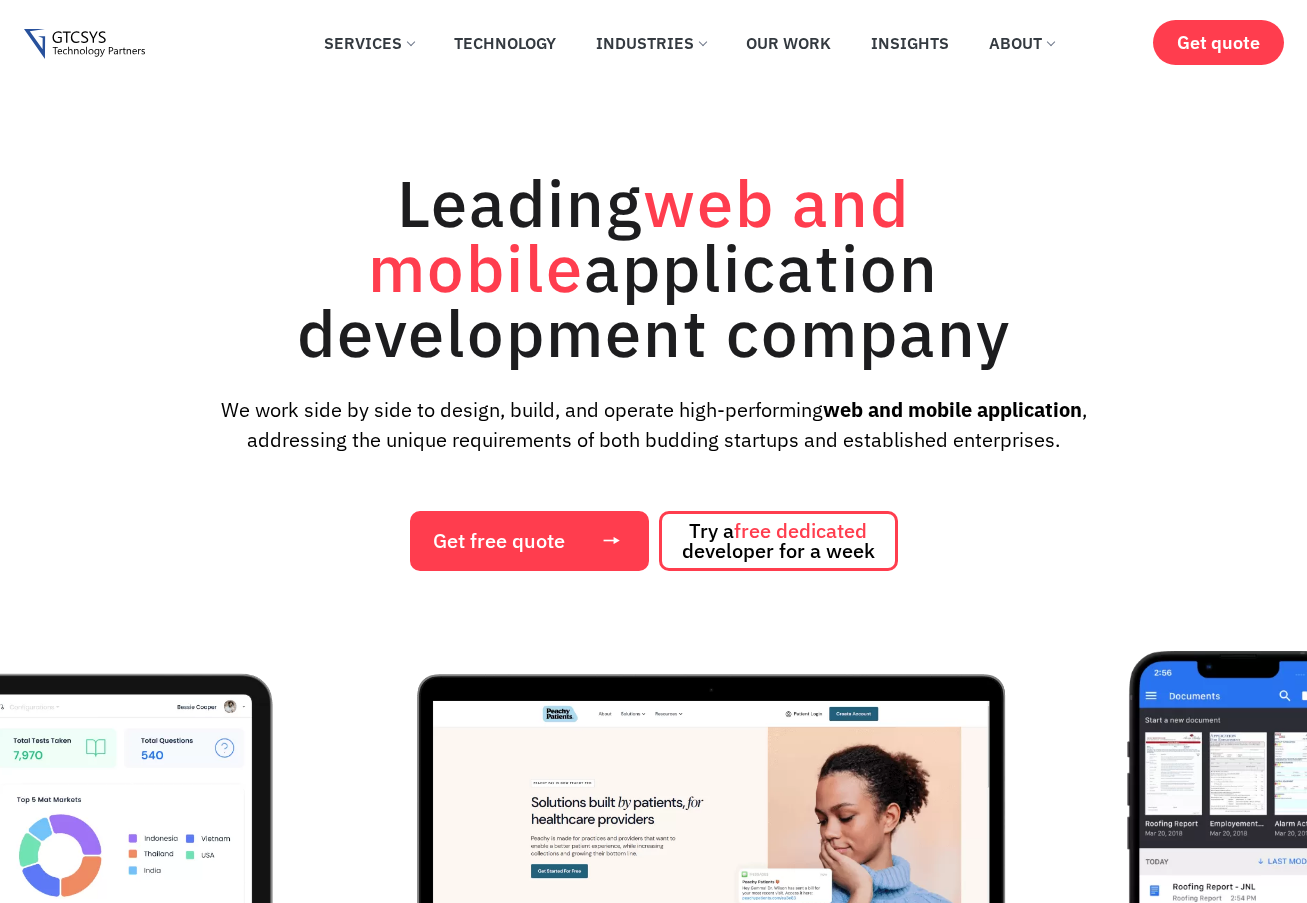scroll, scrollTop: 0, scrollLeft: 0, axis: both 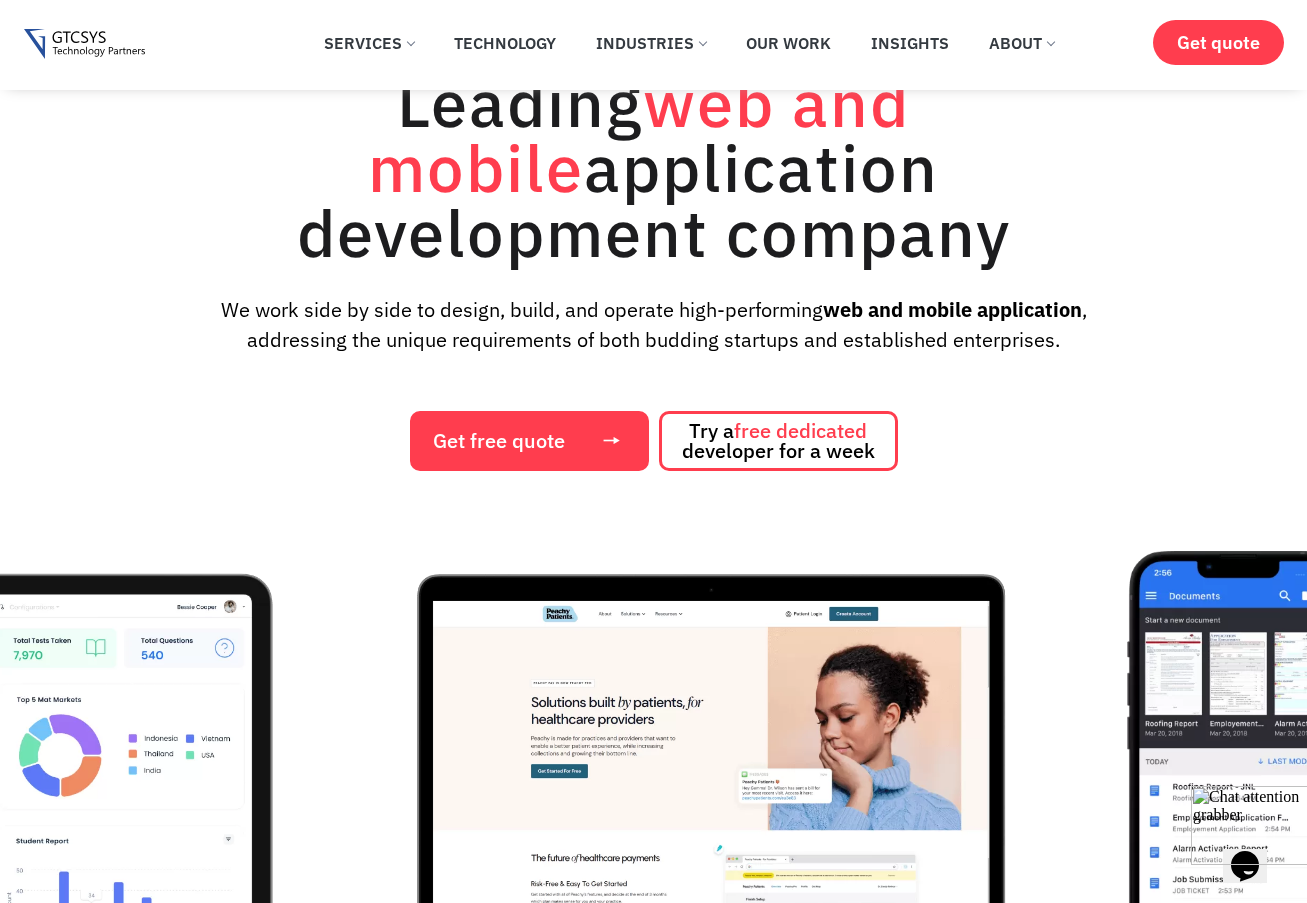 click at bounding box center (1253, 825) 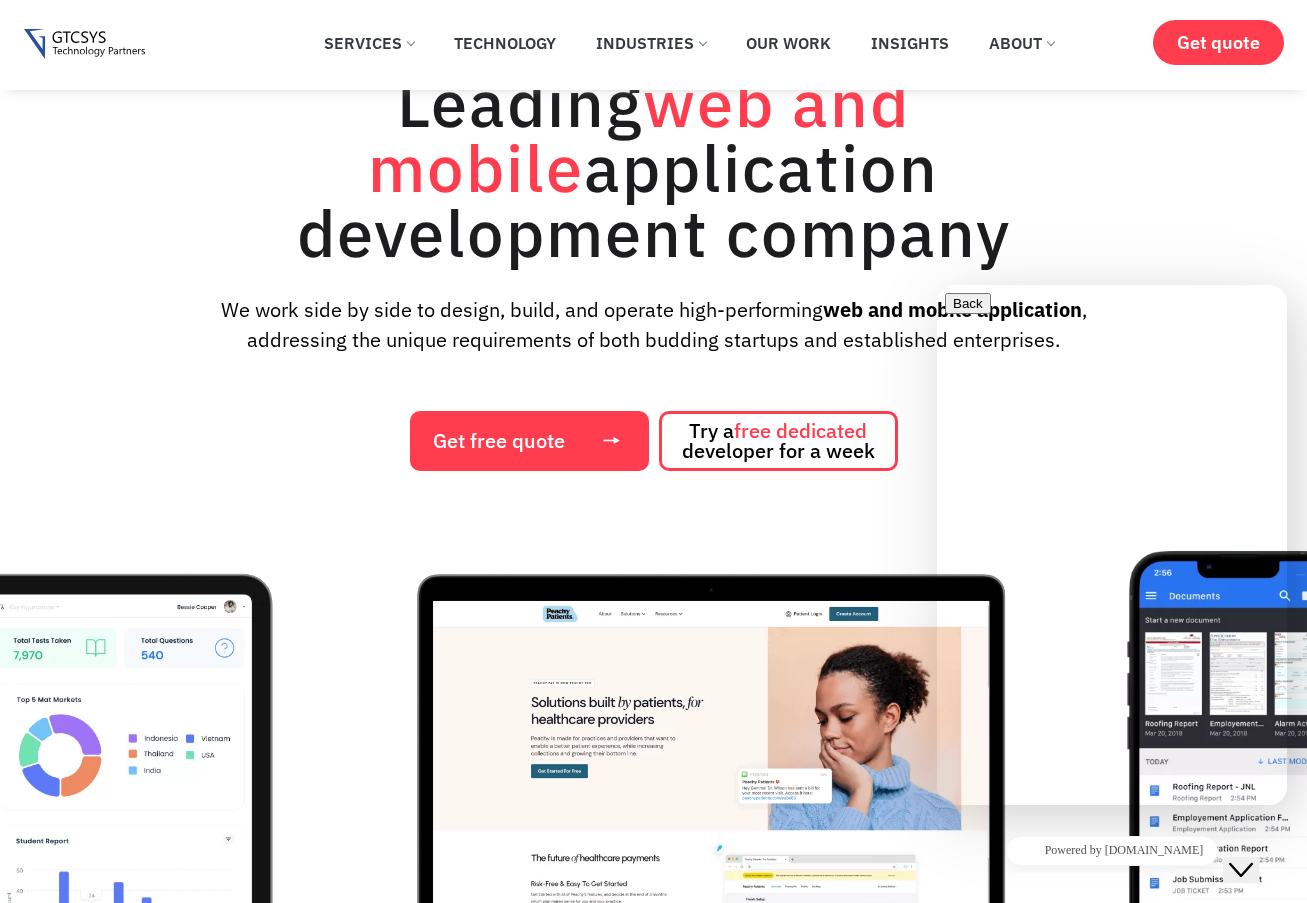 click at bounding box center (953, 979) 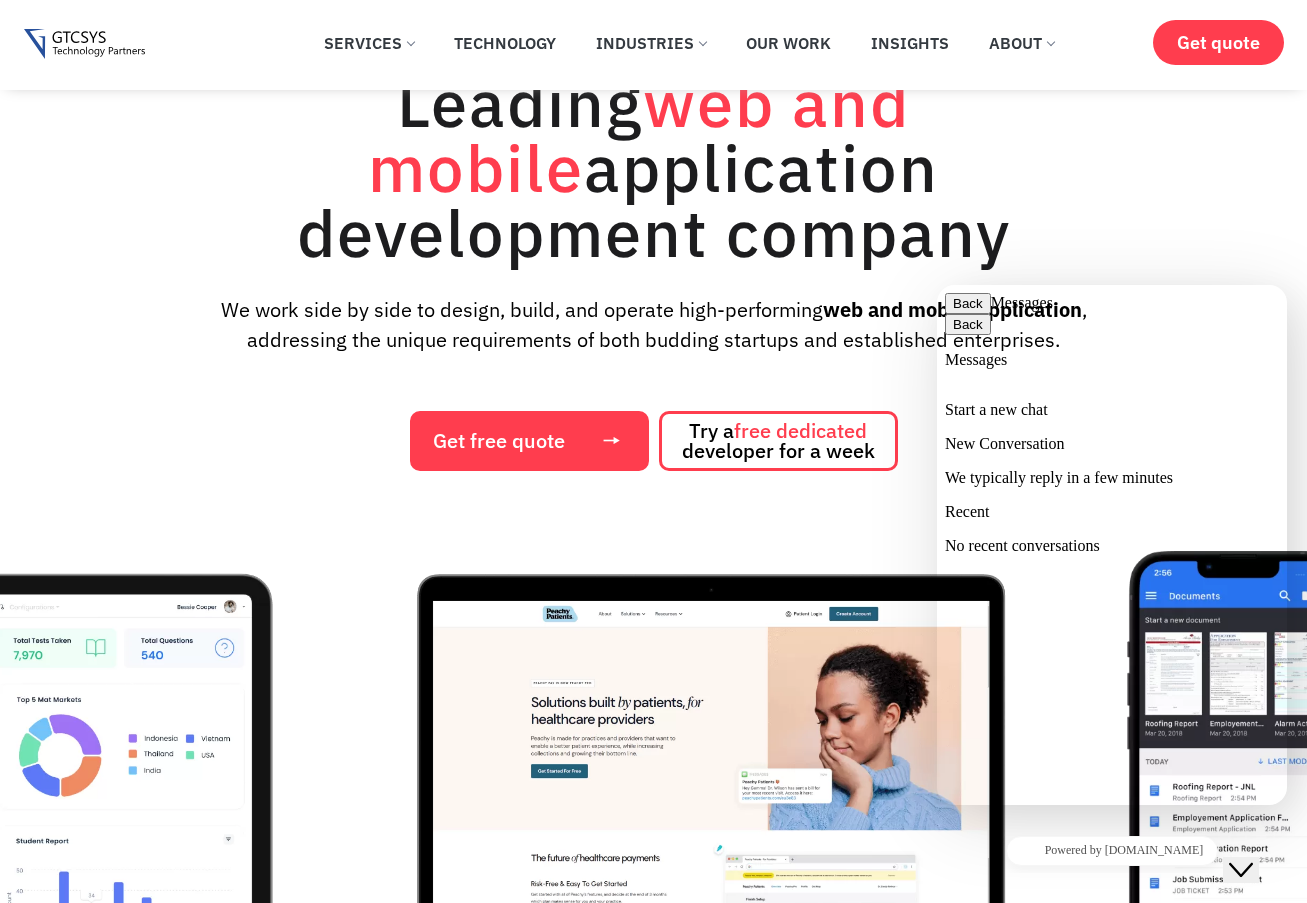 click on "We typically reply in a few minutes" at bounding box center (1112, 478) 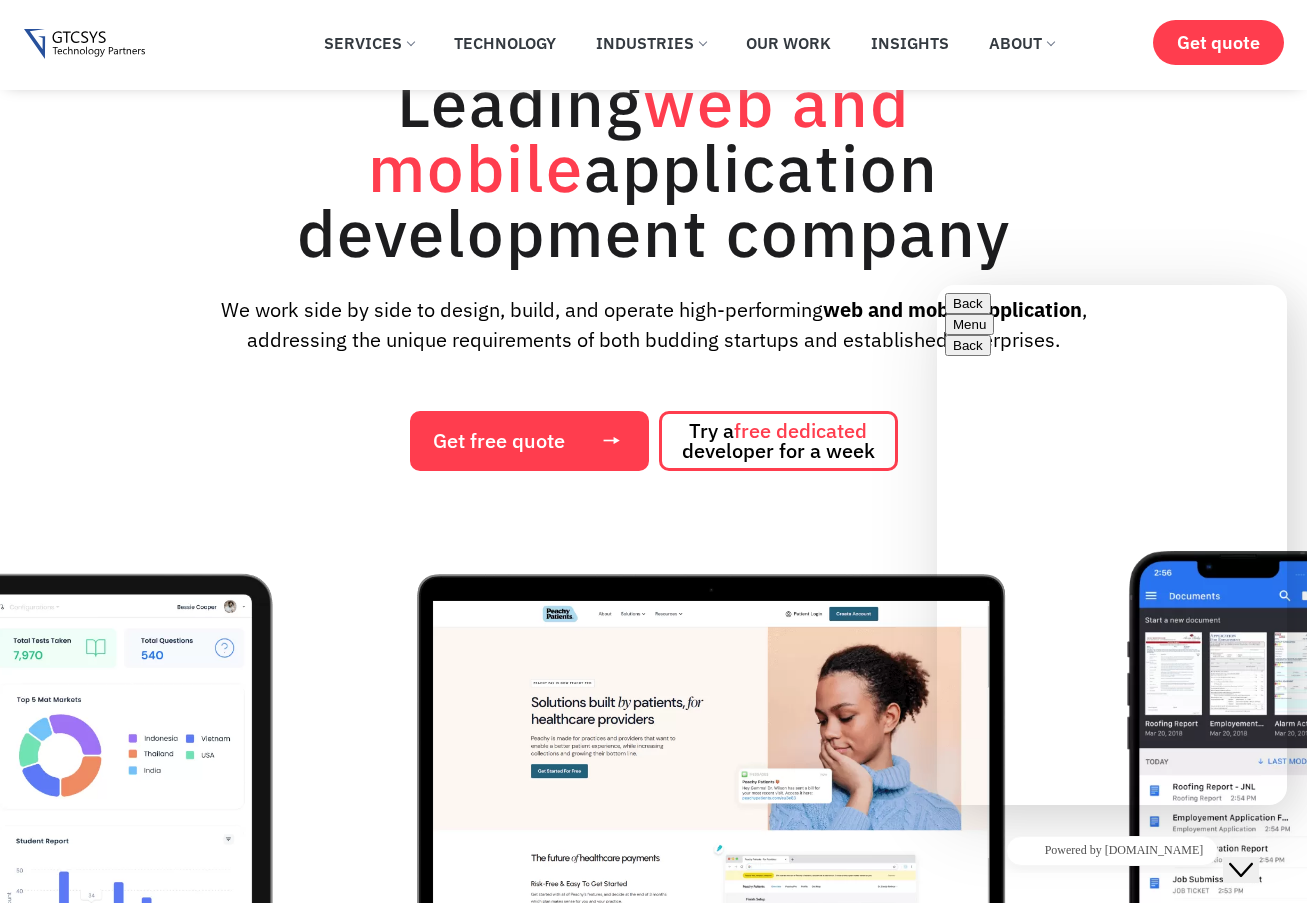 click on "Back" at bounding box center (968, 303) 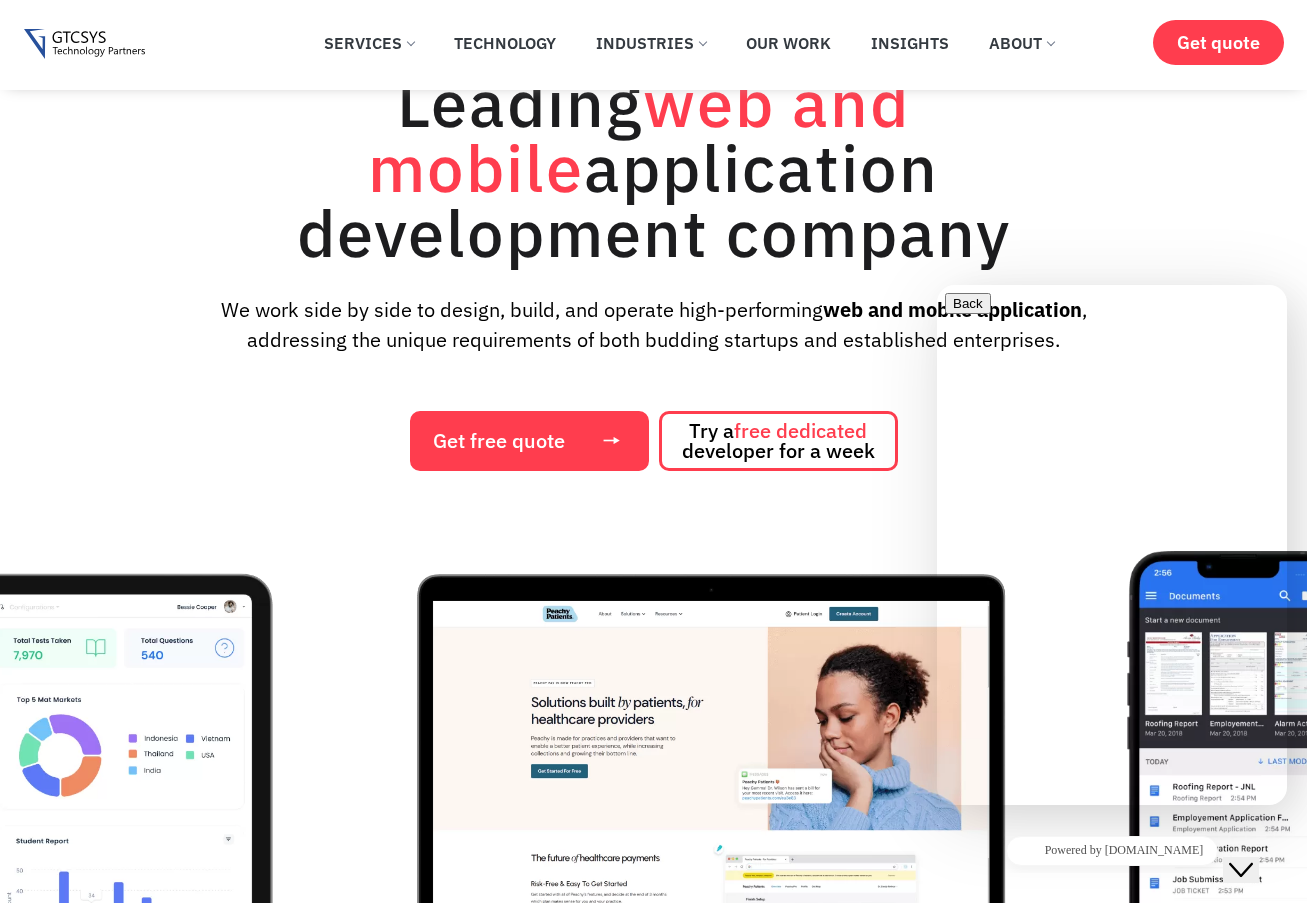 click at bounding box center [953, 979] 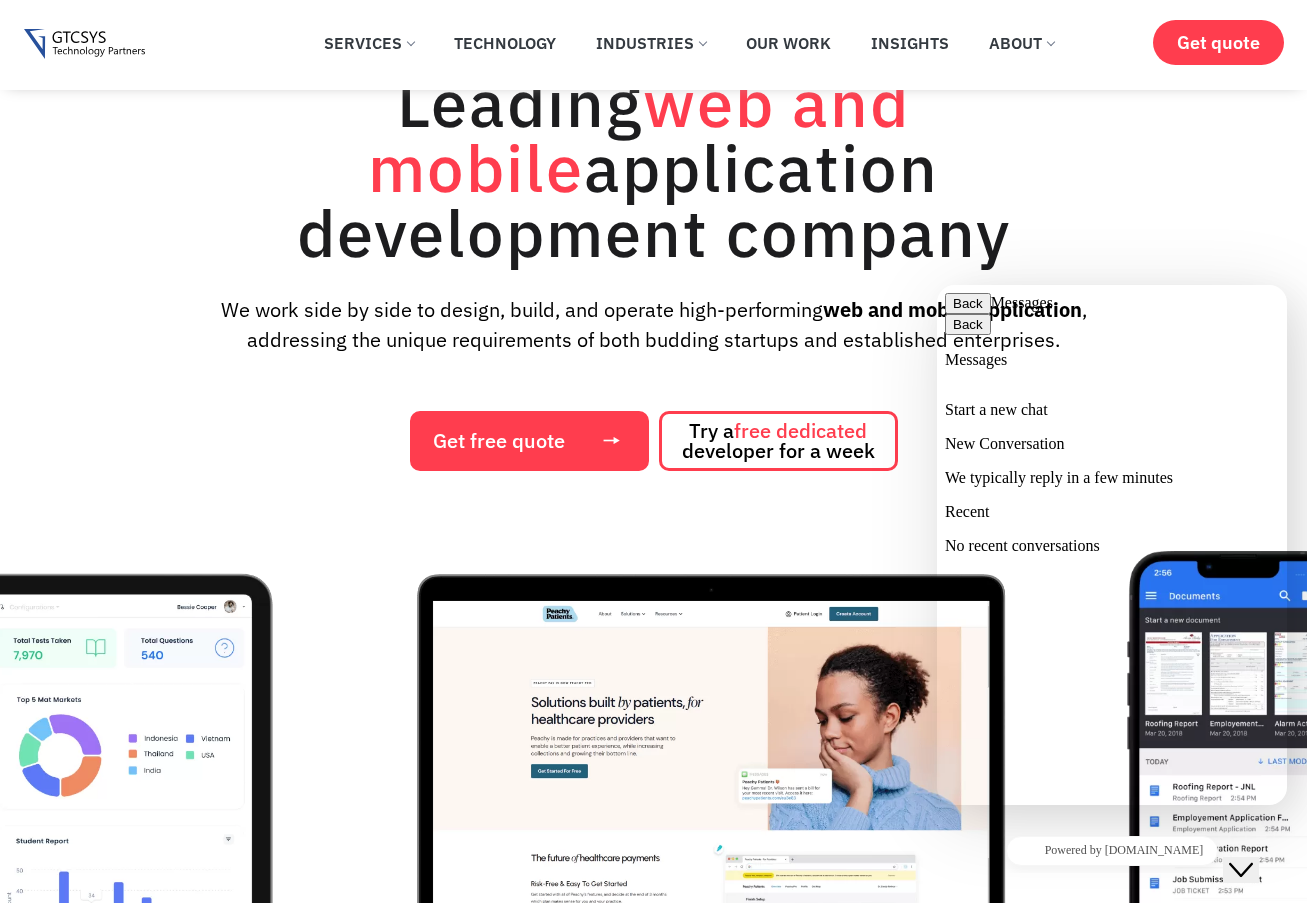 drag, startPoint x: 1260, startPoint y: 845, endPoint x: 1306, endPoint y: 840, distance: 46.270943 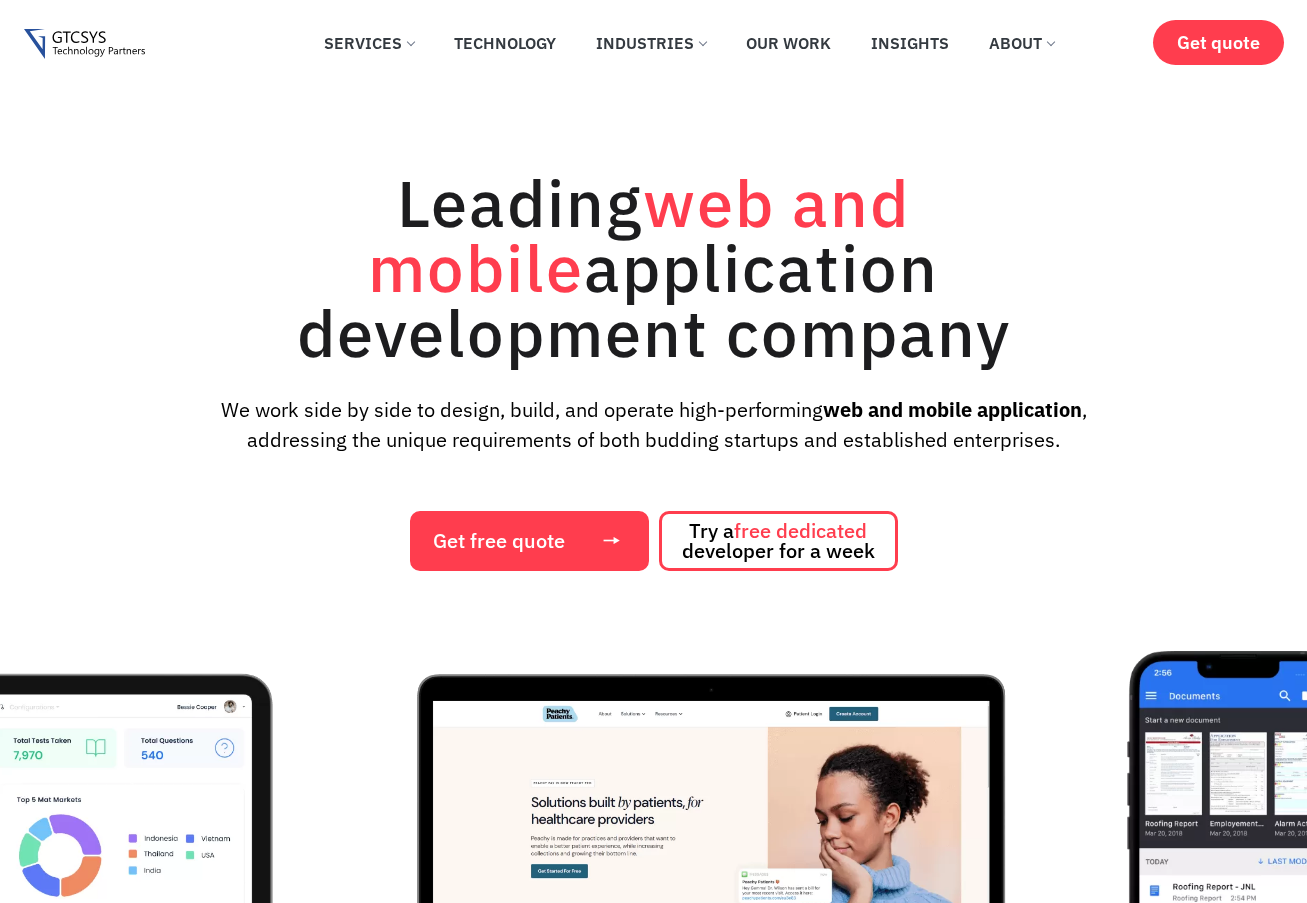 scroll, scrollTop: 0, scrollLeft: 0, axis: both 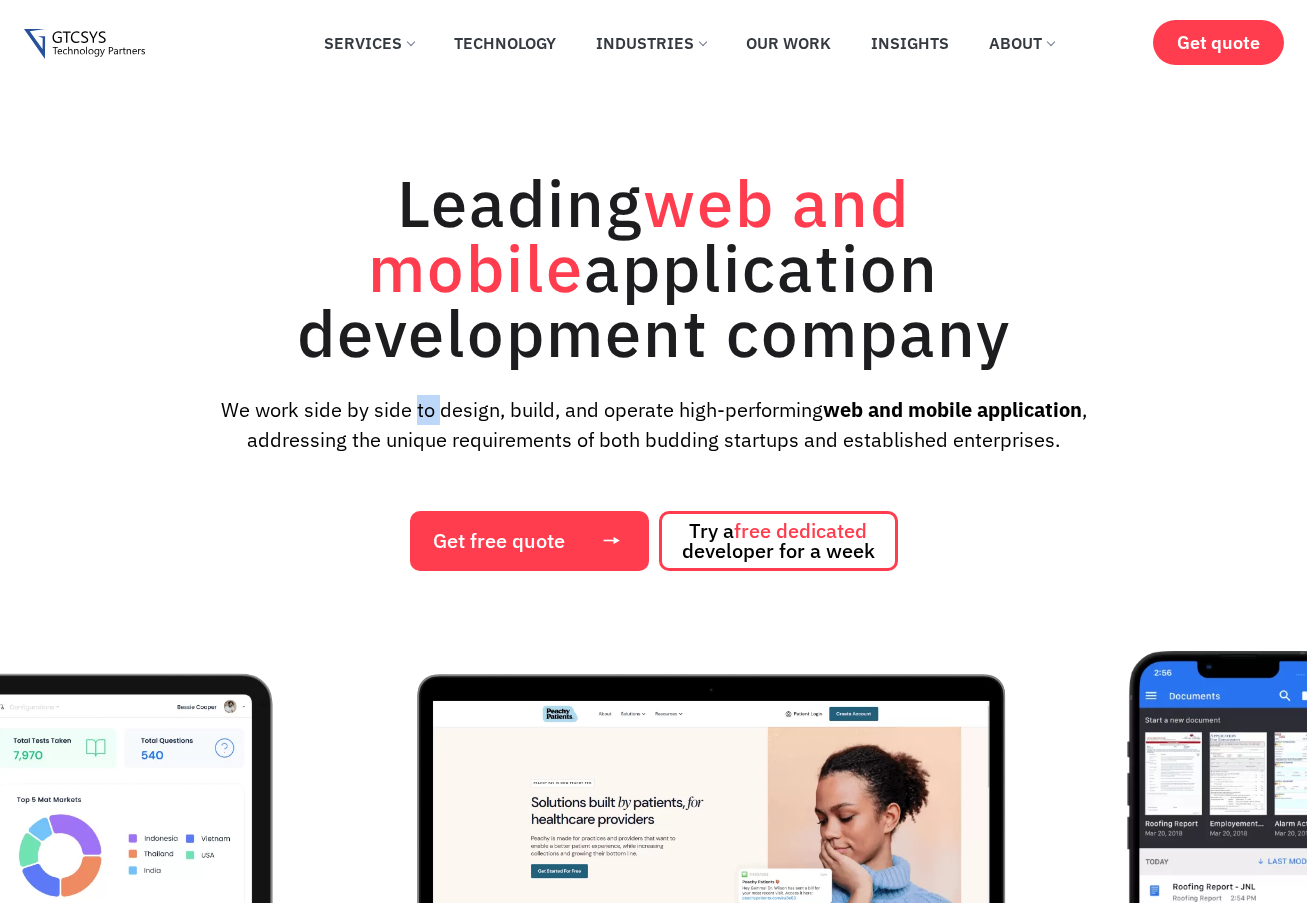 click on "We work side by side to design, build, and operate high-performing  web and mobile application , addressing the unique requirements of both budding startups and established enterprises." at bounding box center (654, 425) 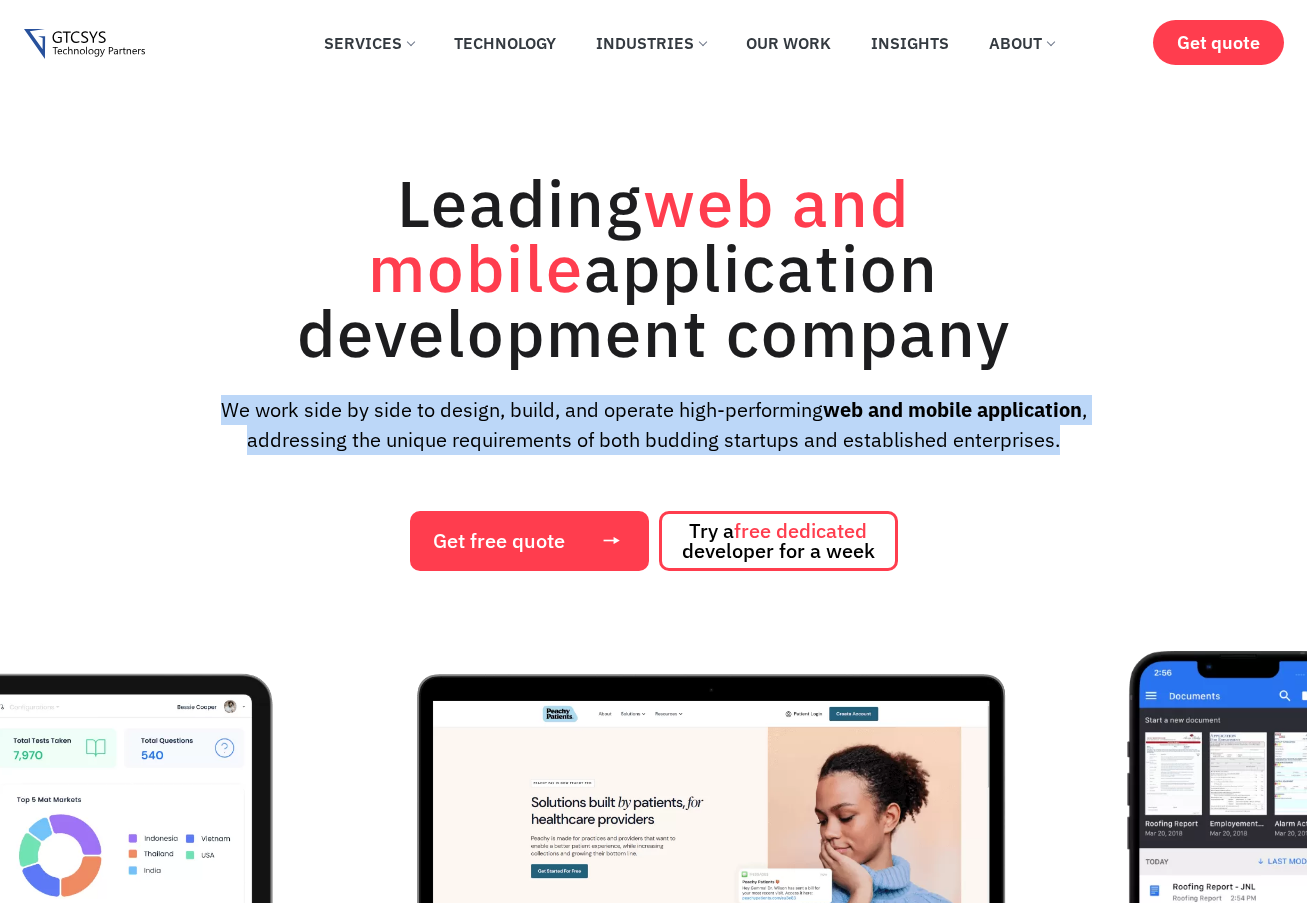 click on "We work side by side to design, build, and operate high-performing  web and mobile application , addressing the unique requirements of both budding startups and established enterprises." at bounding box center (654, 425) 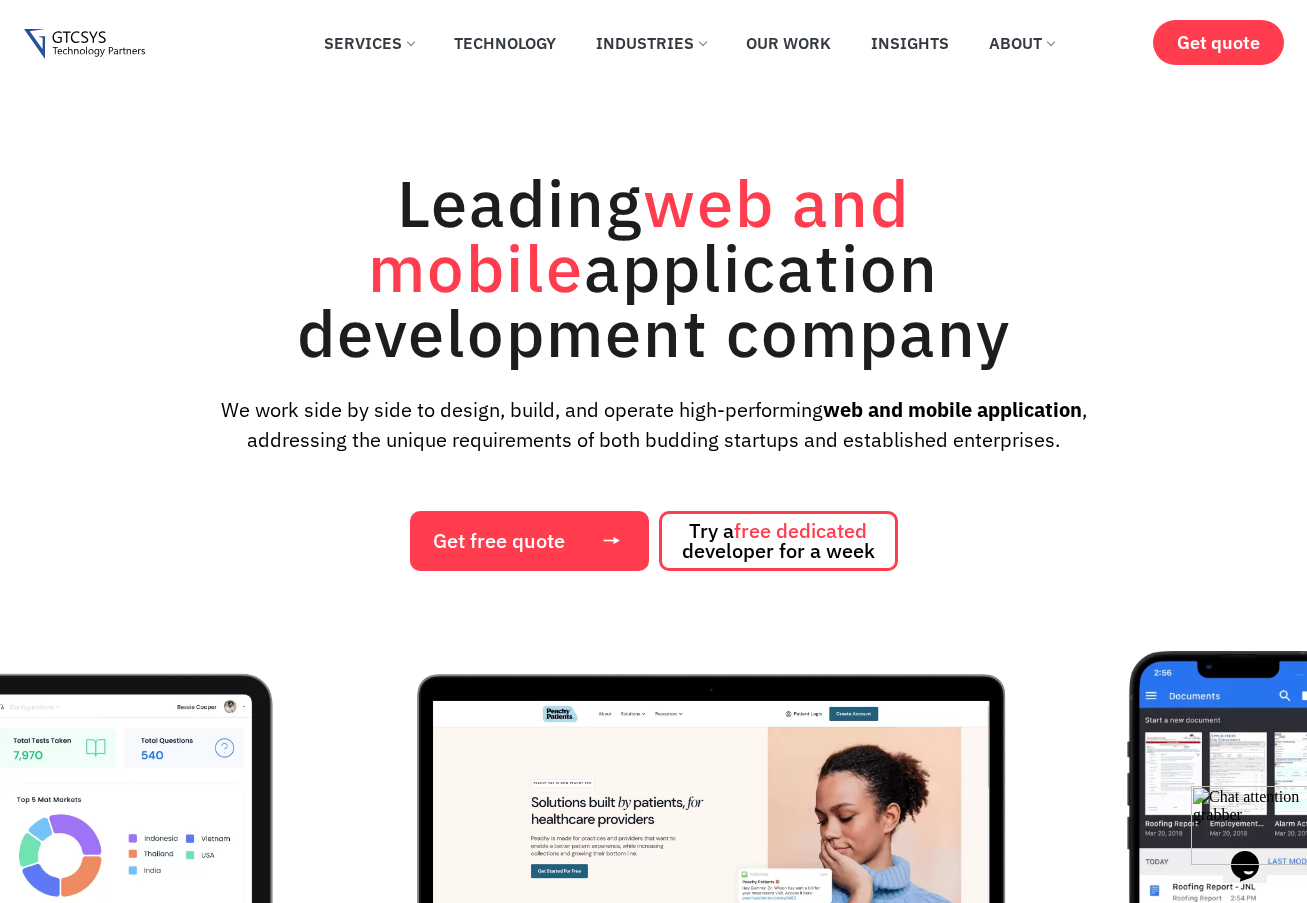 scroll, scrollTop: 0, scrollLeft: 0, axis: both 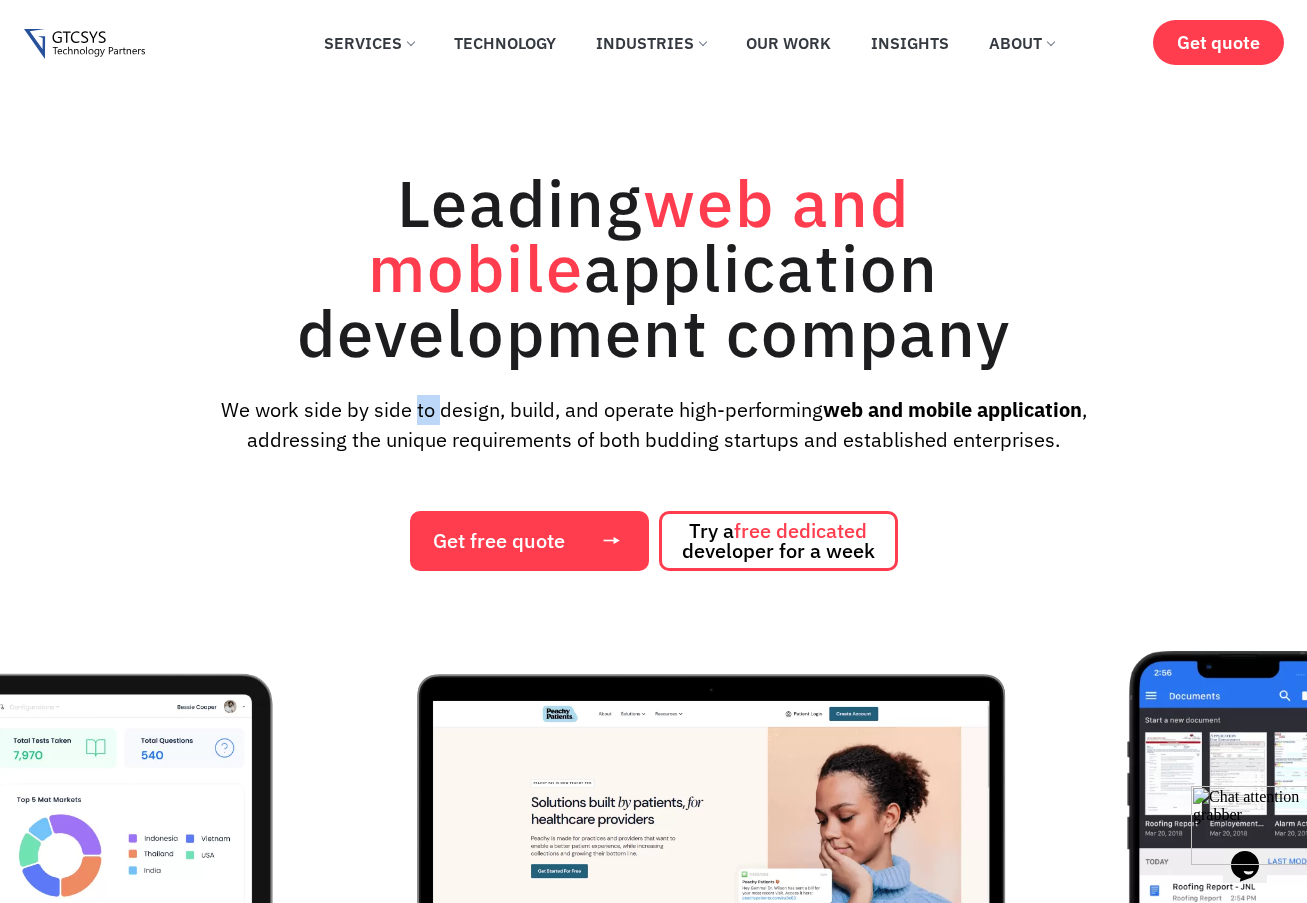 click on "We work side by side to design, build, and operate high-performing  web and mobile application , addressing the unique requirements of both budding startups and established enterprises." at bounding box center [654, 425] 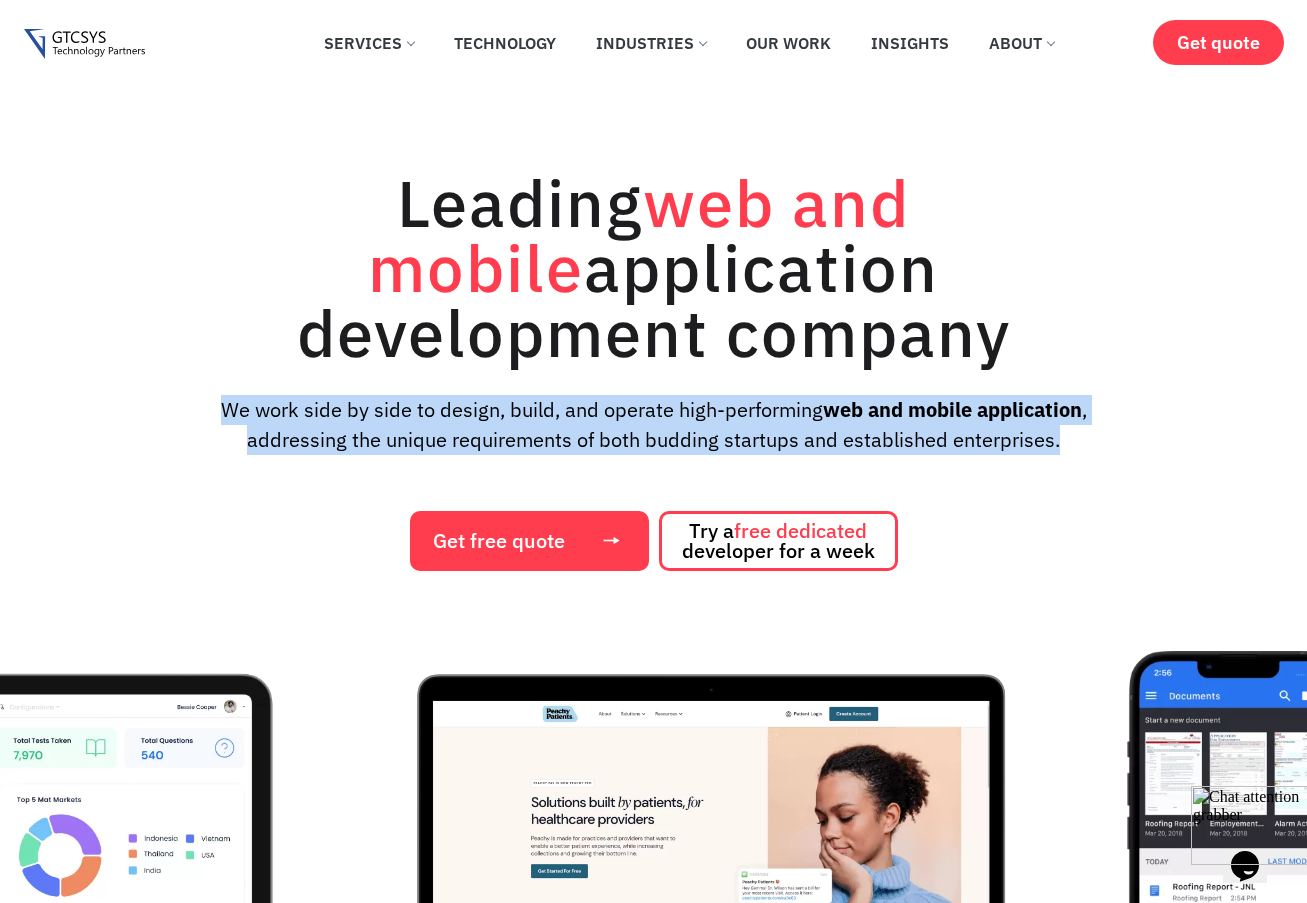 click on "We work side by side to design, build, and operate high-performing  web and mobile application , addressing the unique requirements of both budding startups and established enterprises." at bounding box center [654, 425] 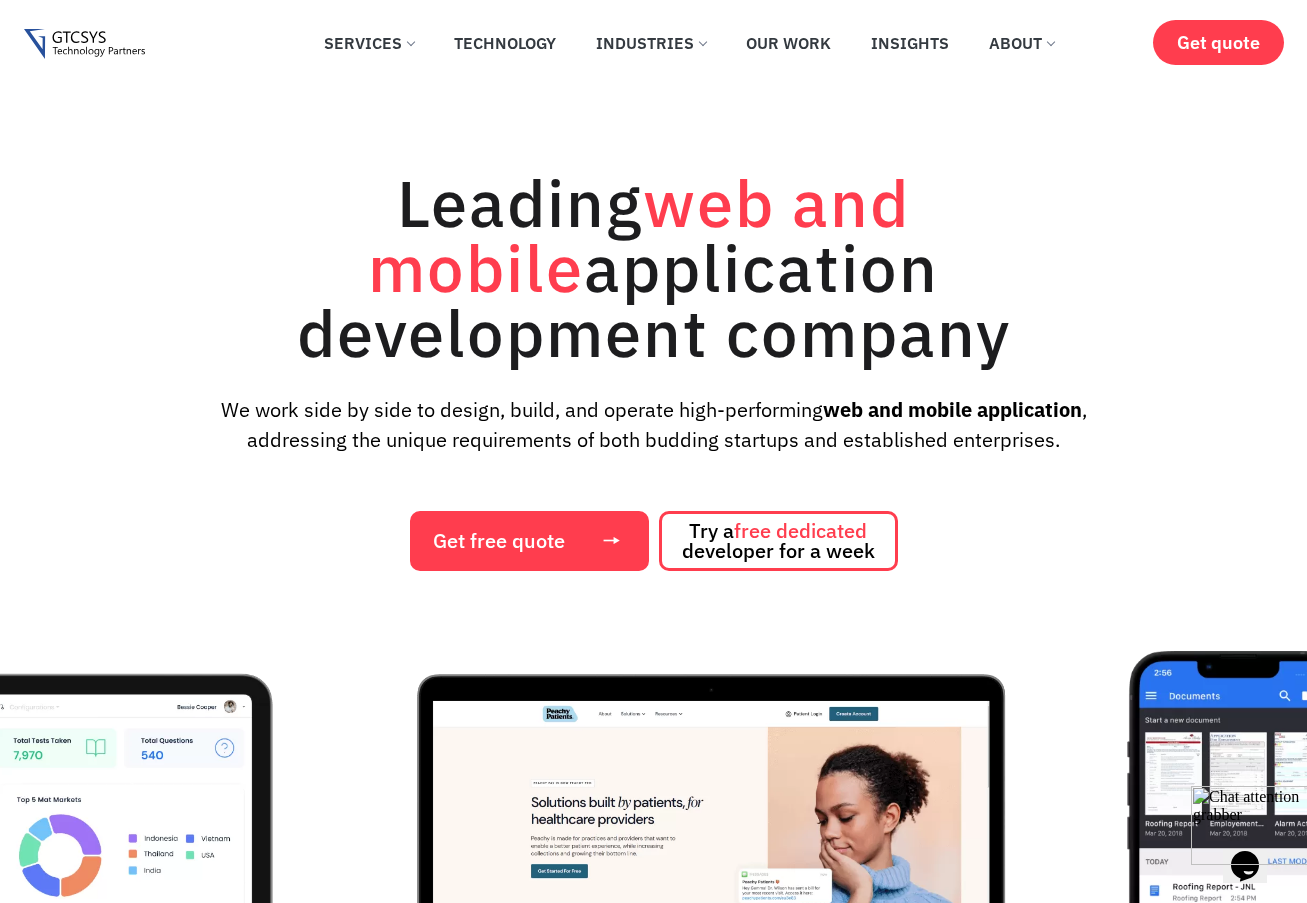 click on "Leading  web and mobile  application development company" at bounding box center [654, 267] 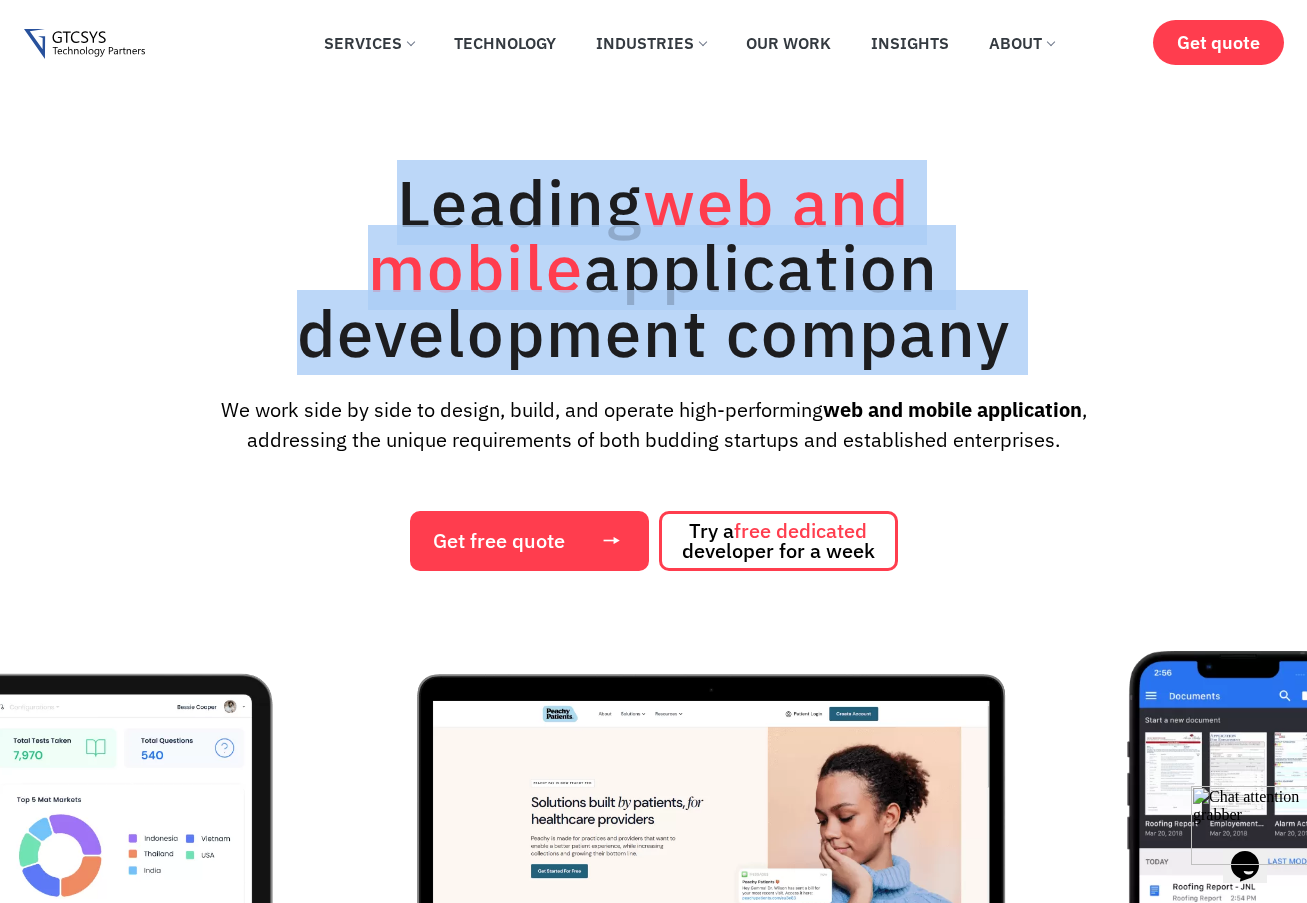 click on "Leading  web and mobile  application development company" at bounding box center [654, 267] 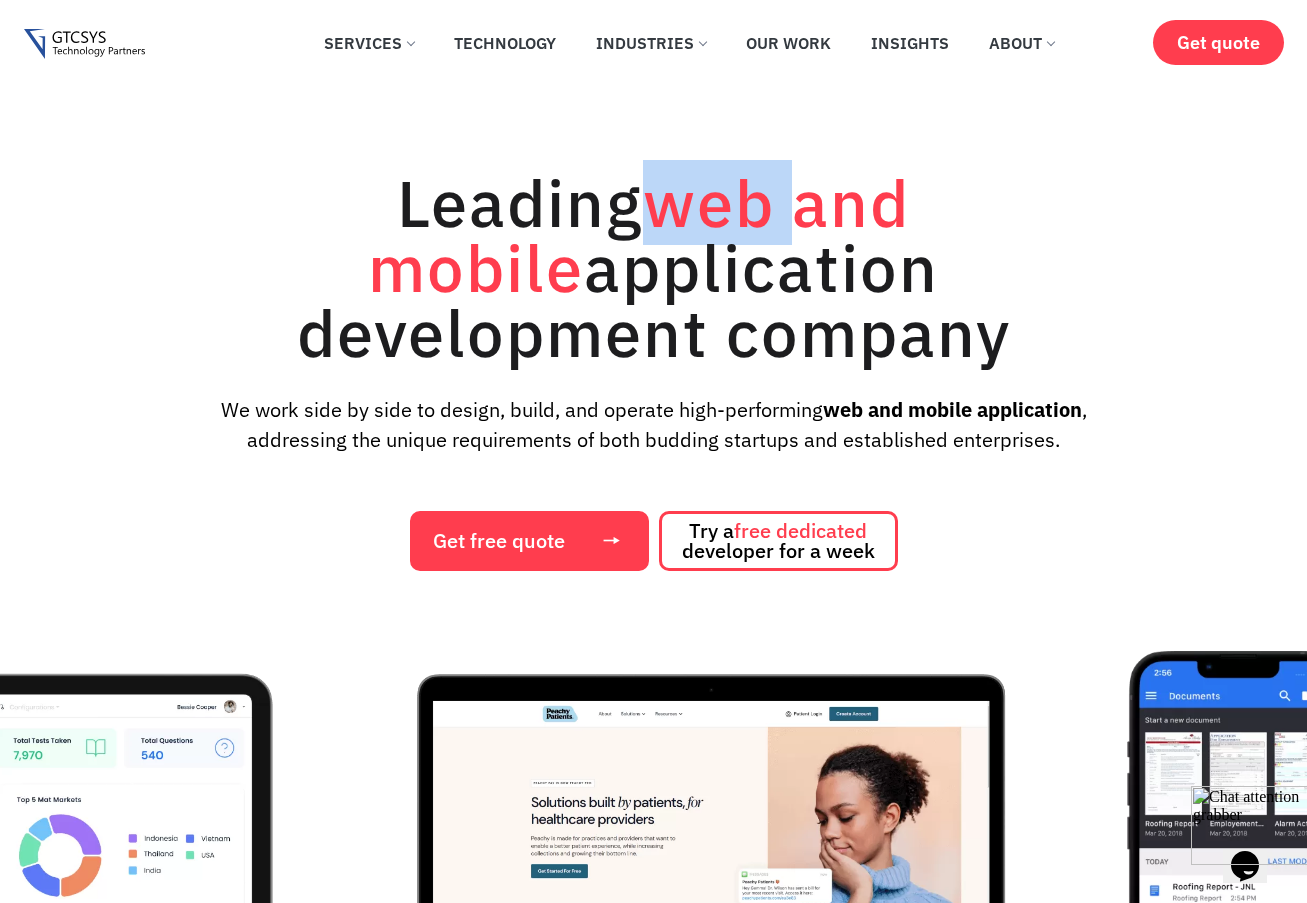 click on "web and mobile" at bounding box center (639, 235) 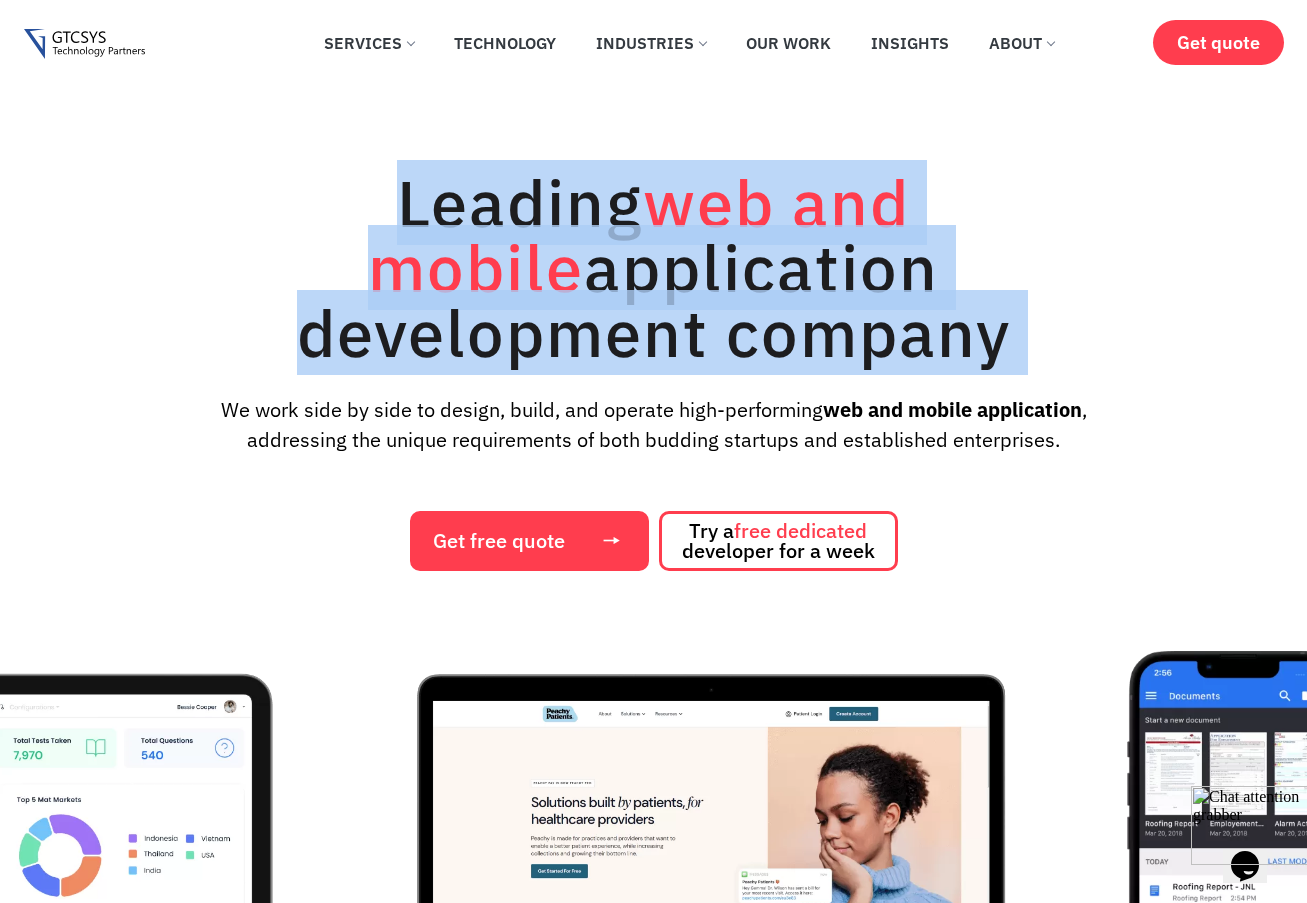 click on "web and mobile" at bounding box center (639, 235) 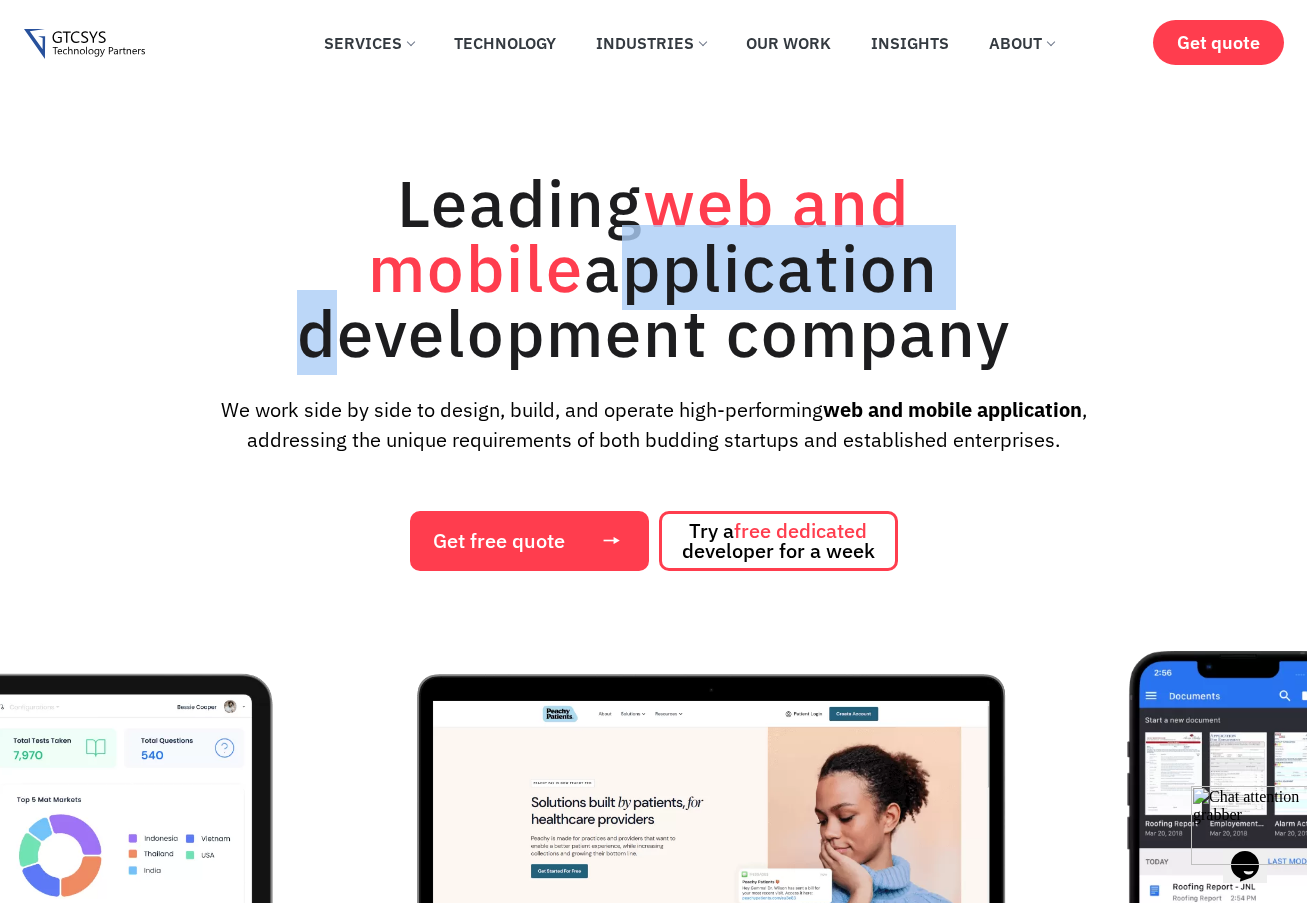 click on "Leading  web and mobile  application development company" at bounding box center (654, 267) 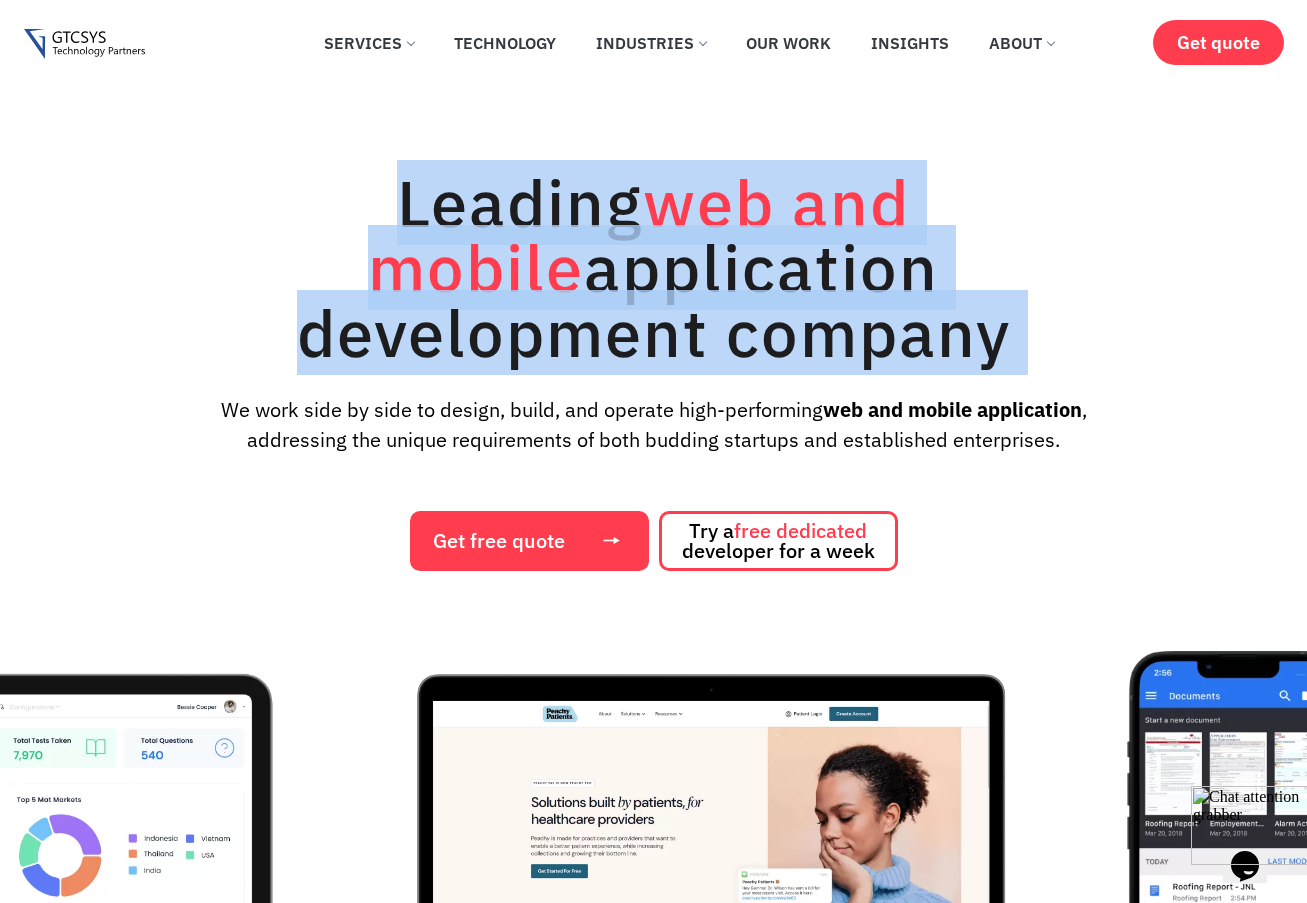 click on "Leading  web and mobile  application development company" at bounding box center [654, 267] 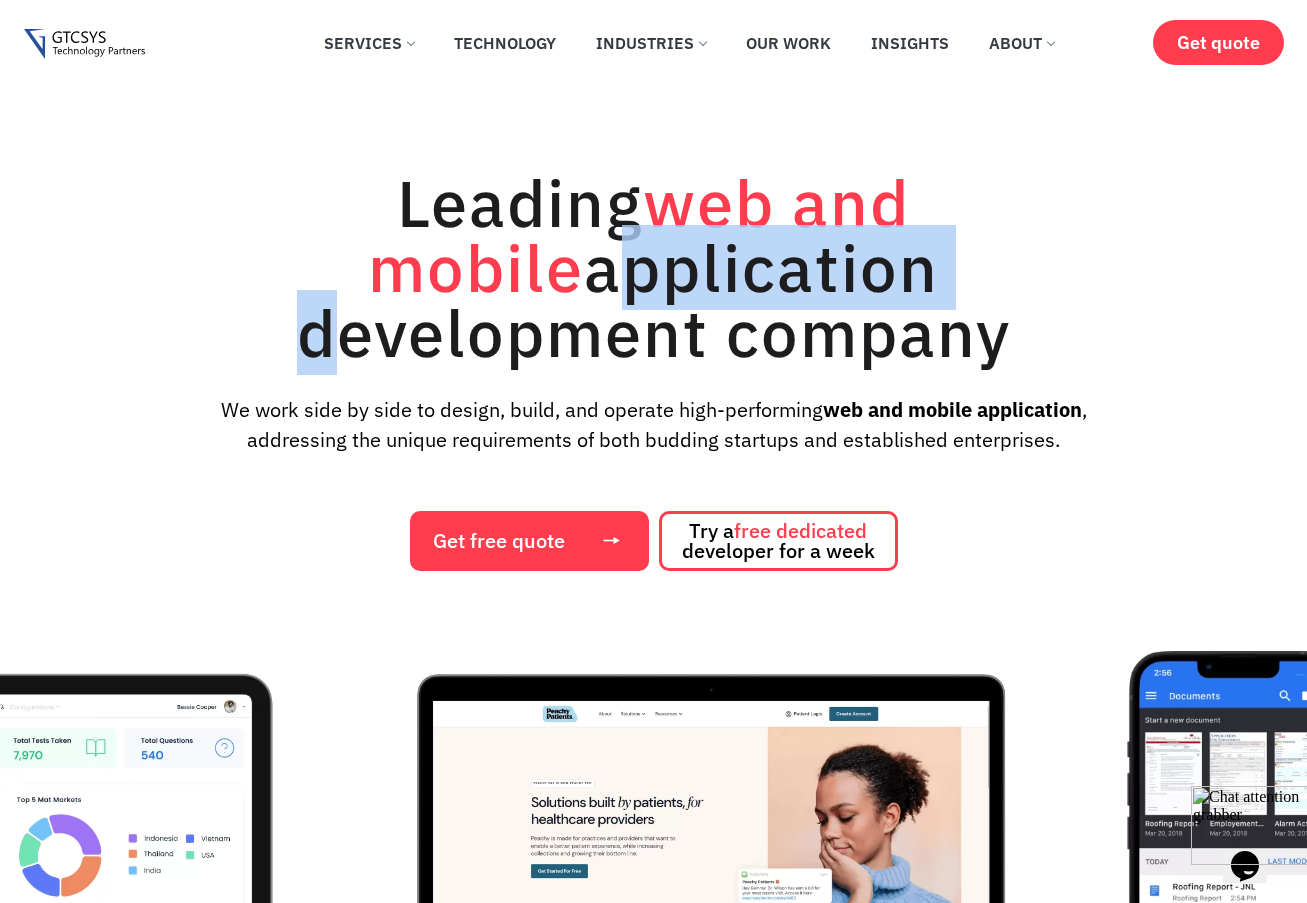 click on "Leading  web and mobile  application development company" at bounding box center (654, 267) 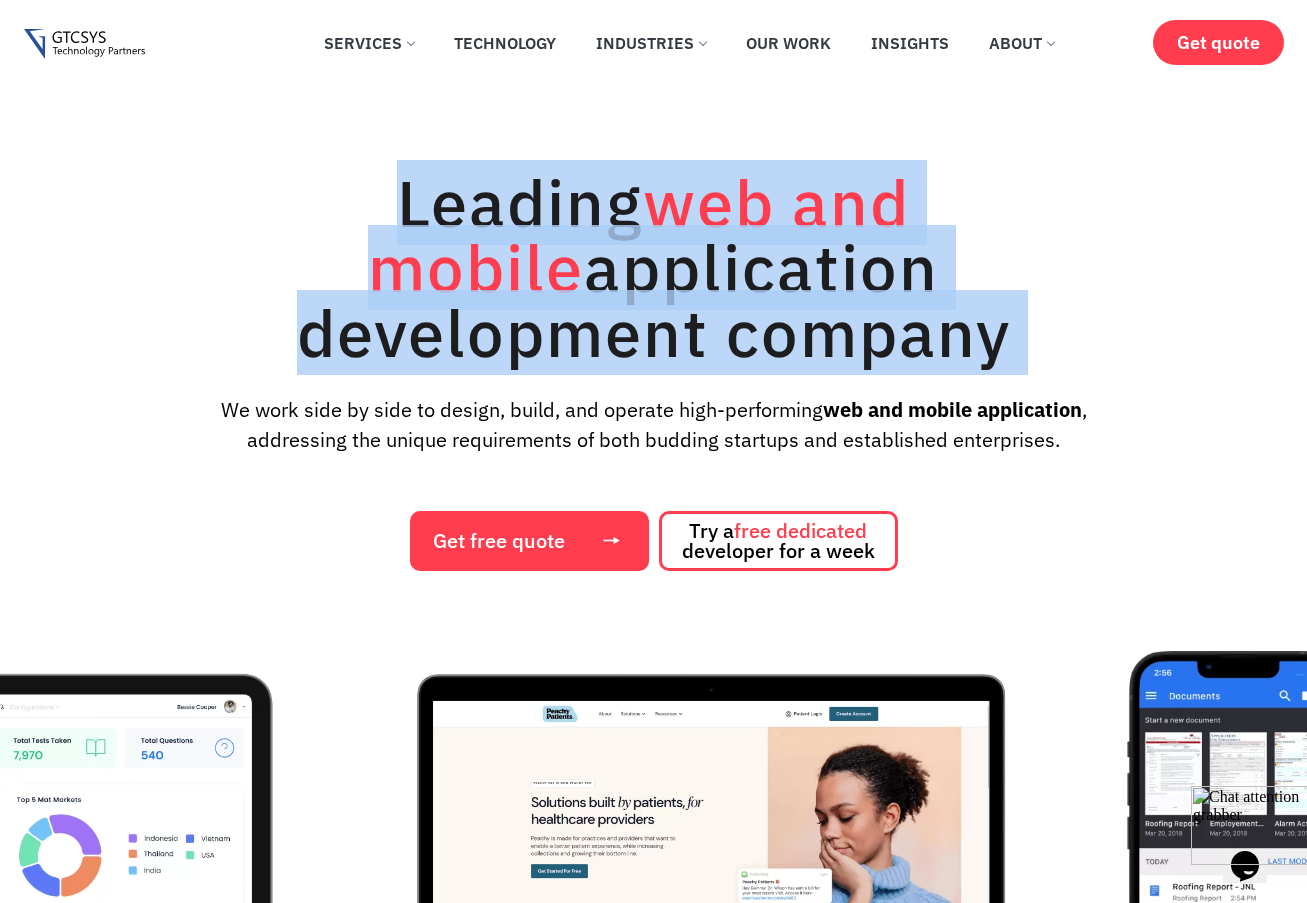 click on "Leading  web and mobile  application development company" at bounding box center [654, 267] 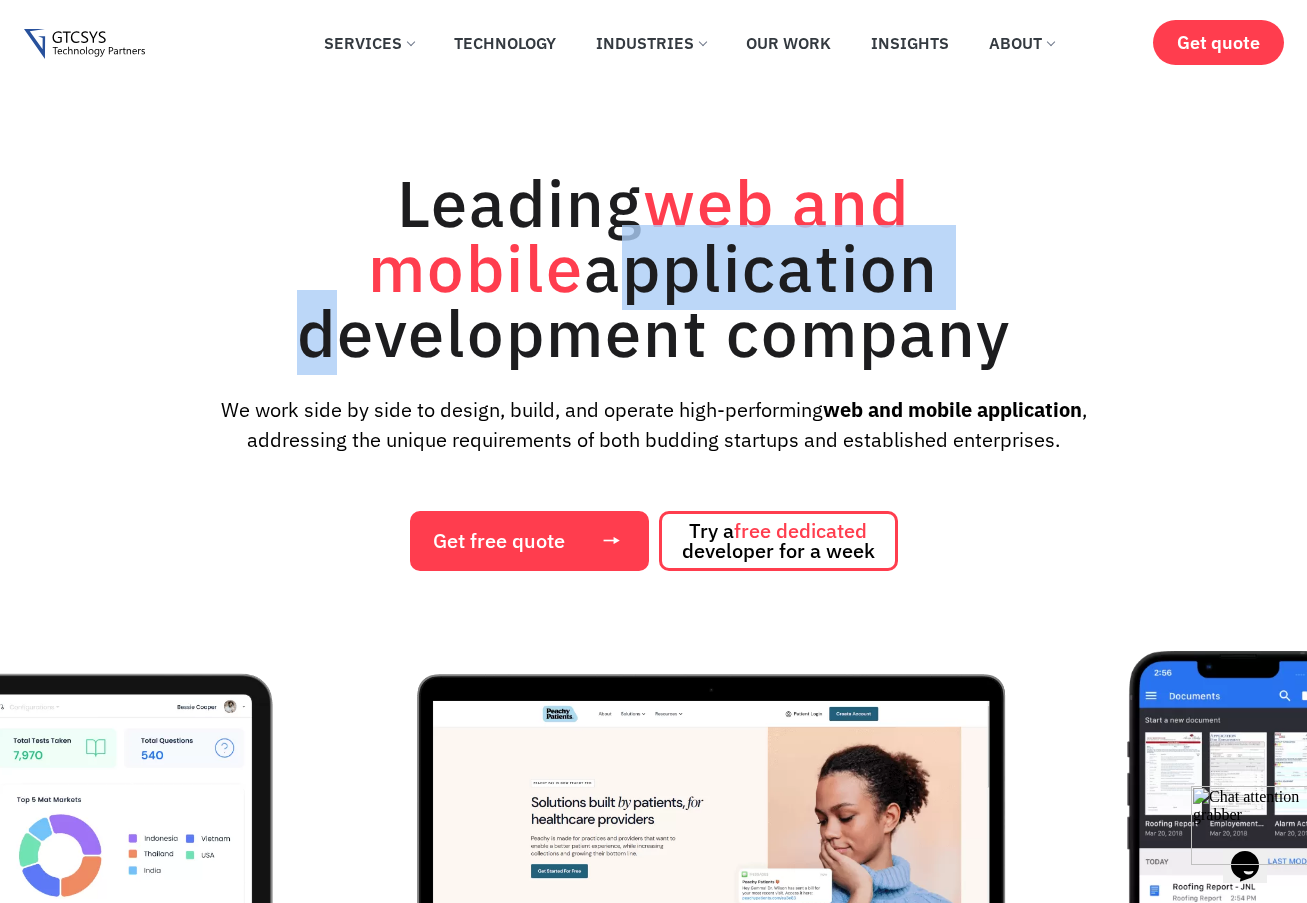 click on "Leading  web and mobile  application development company" at bounding box center [654, 267] 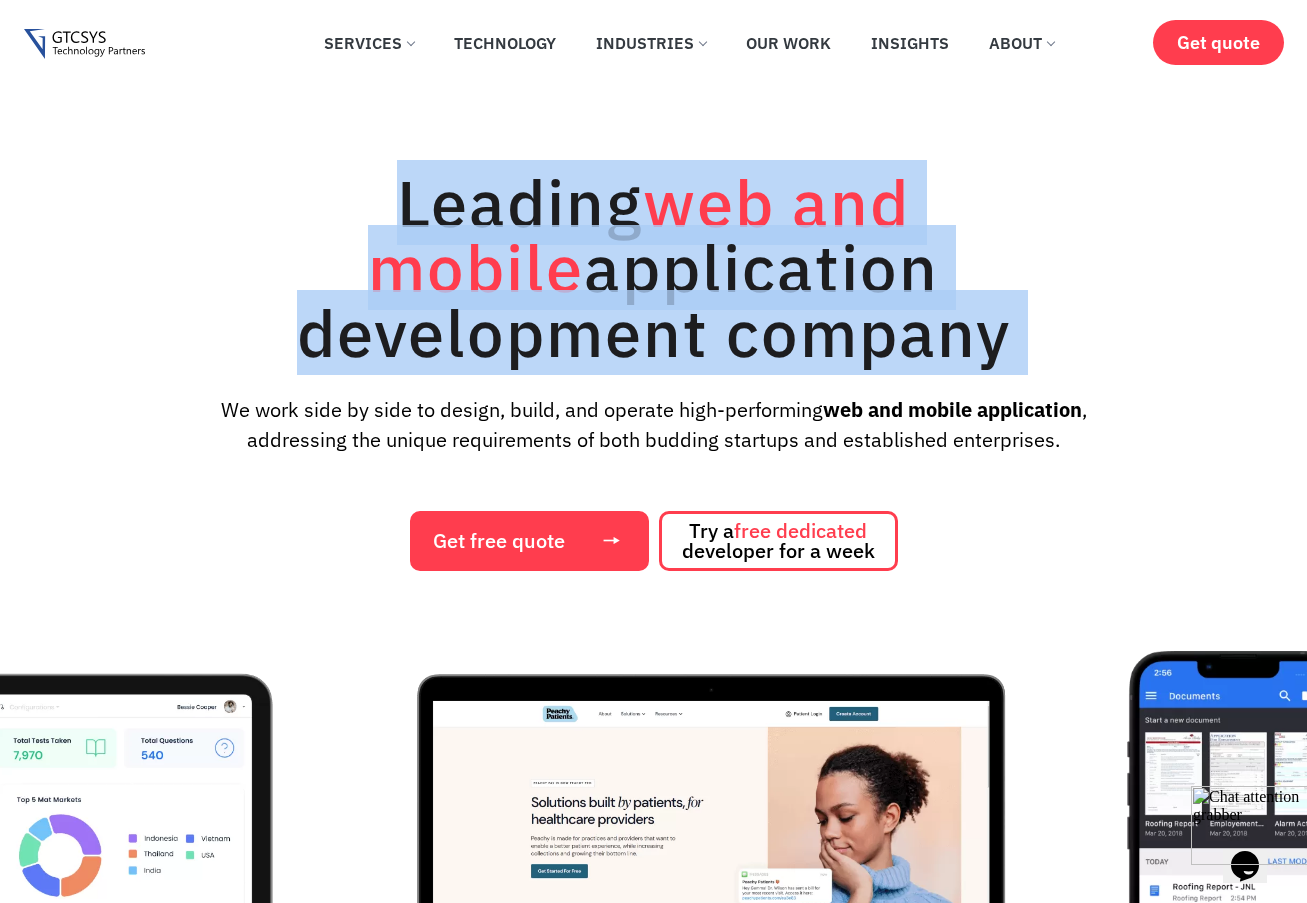 click on "Leading  web and mobile  application development company" at bounding box center [654, 267] 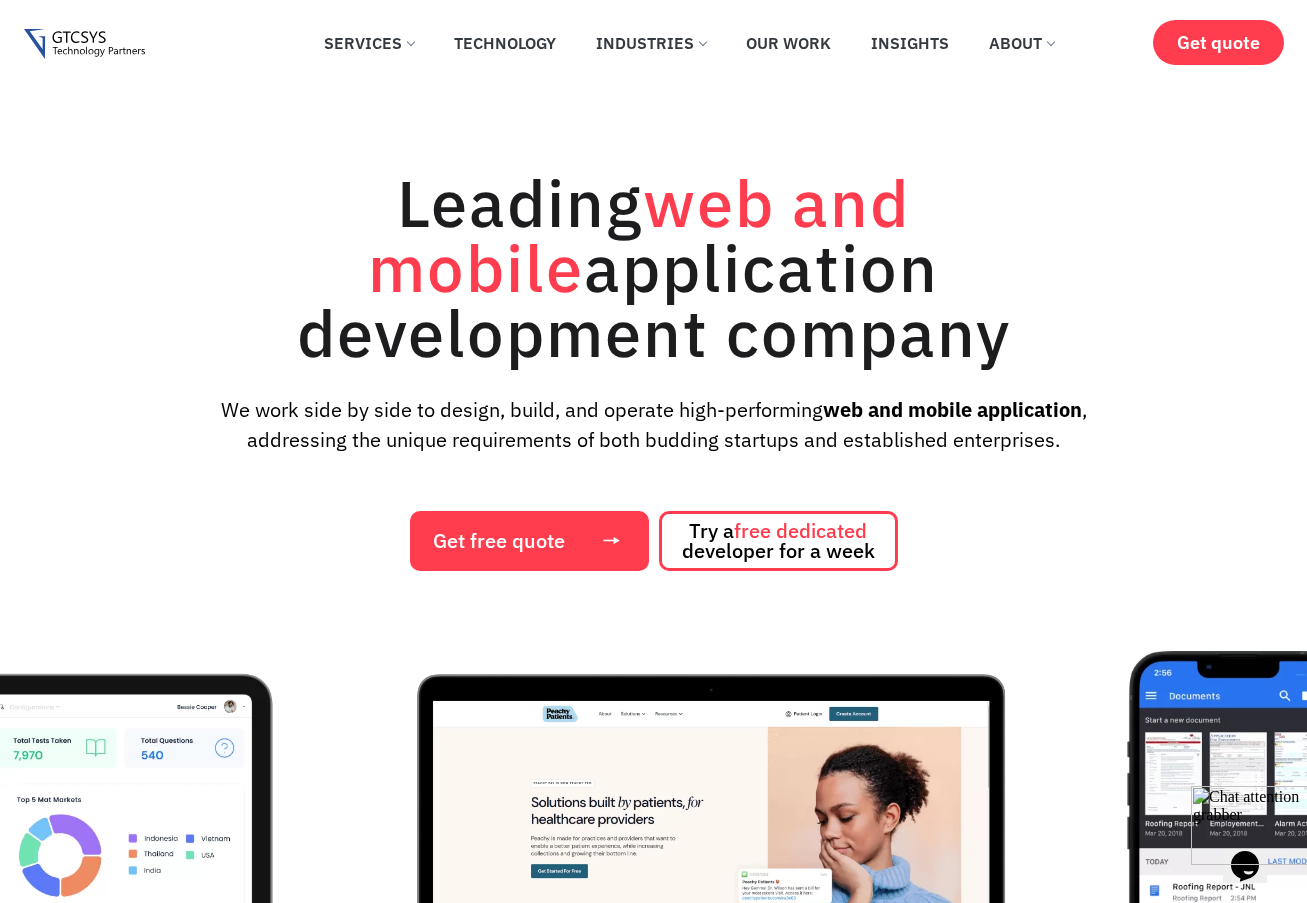 click on "We work side by side to design, build, and operate high-performing  web and mobile application , addressing the unique requirements of both budding startups and established enterprises." at bounding box center (654, 425) 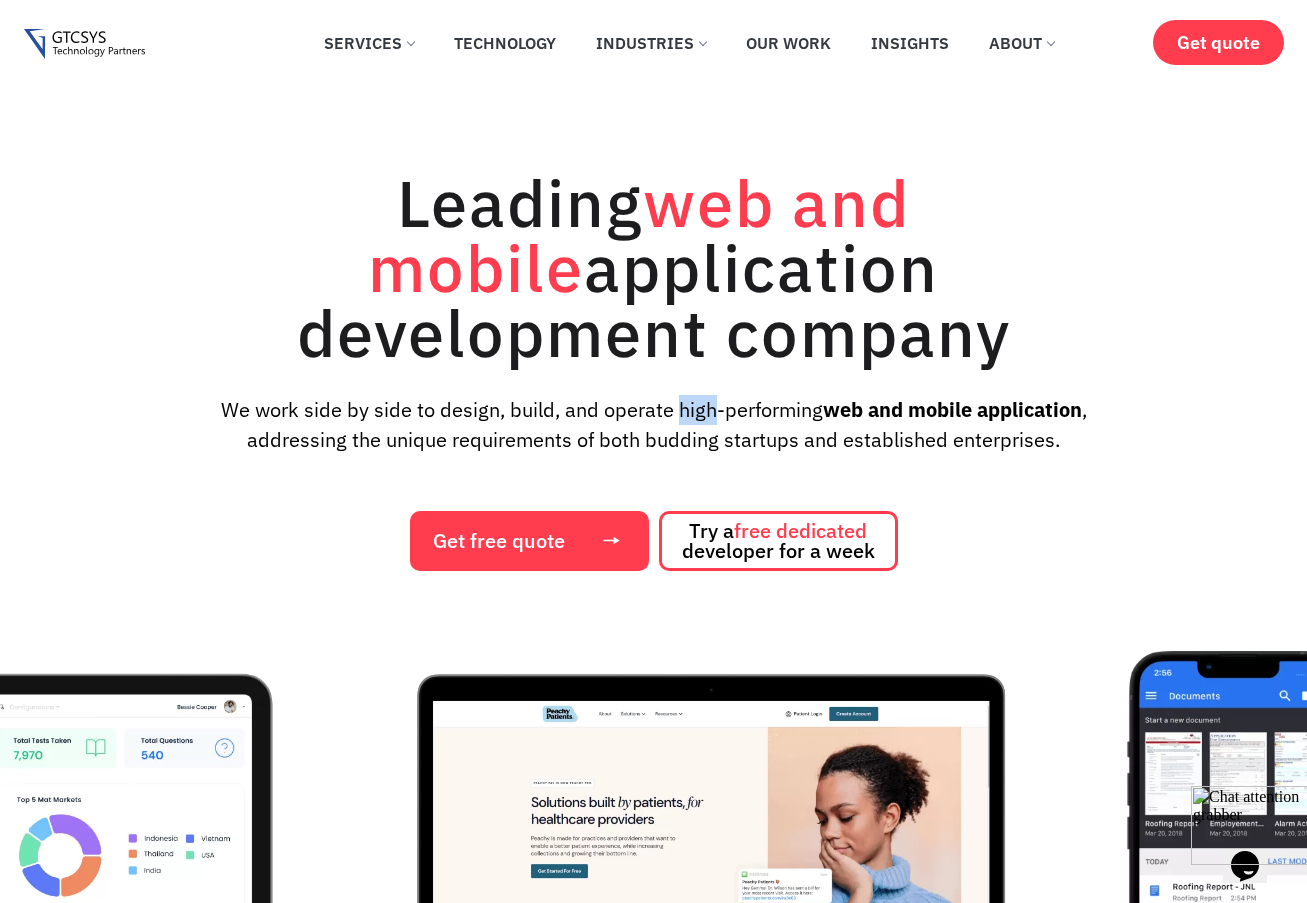click on "We work side by side to design, build, and operate high-performing  web and mobile application , addressing the unique requirements of both budding startups and established enterprises." at bounding box center (654, 425) 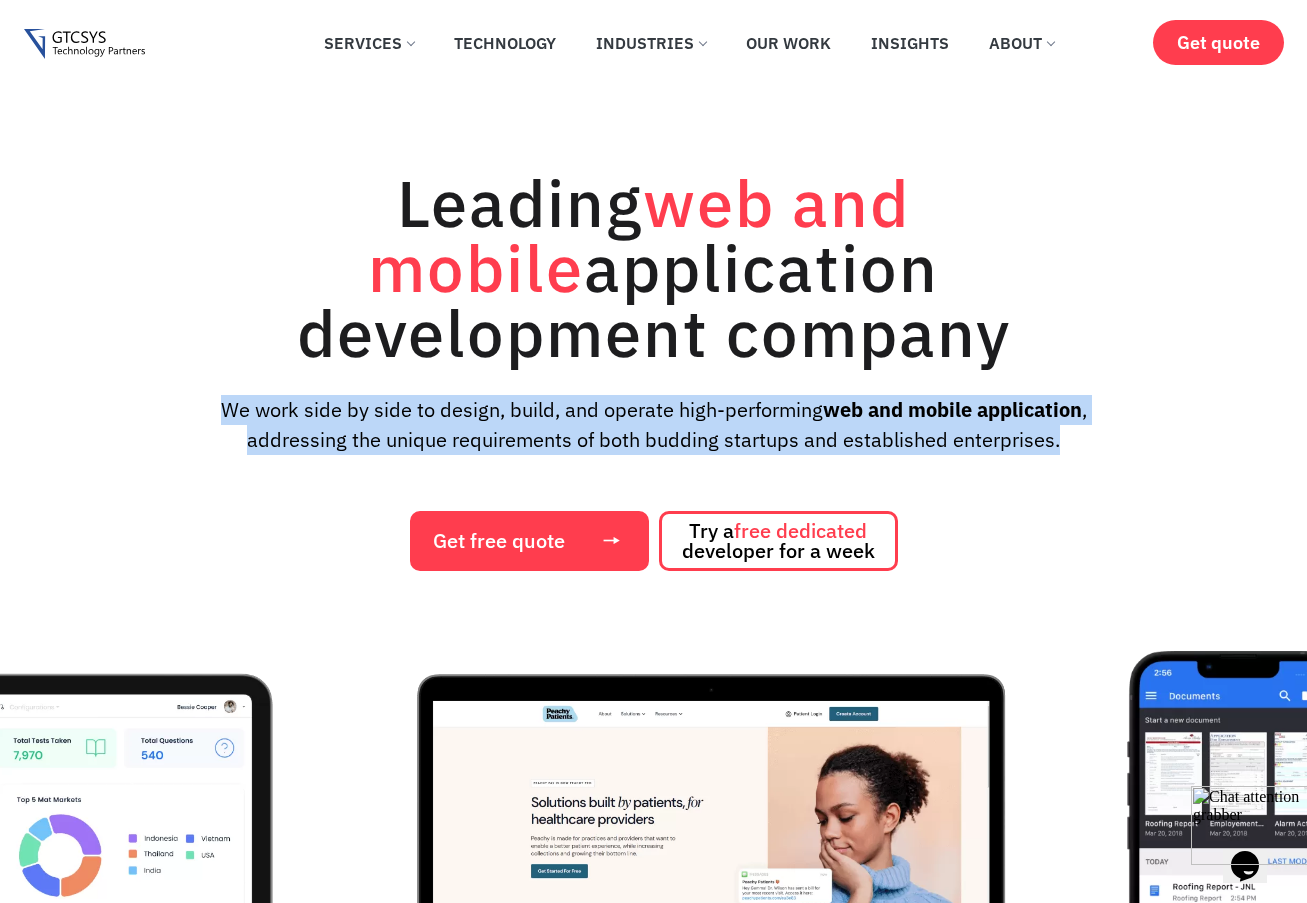 click on "We work side by side to design, build, and operate high-performing  web and mobile application , addressing the unique requirements of both budding startups and established enterprises." at bounding box center (654, 425) 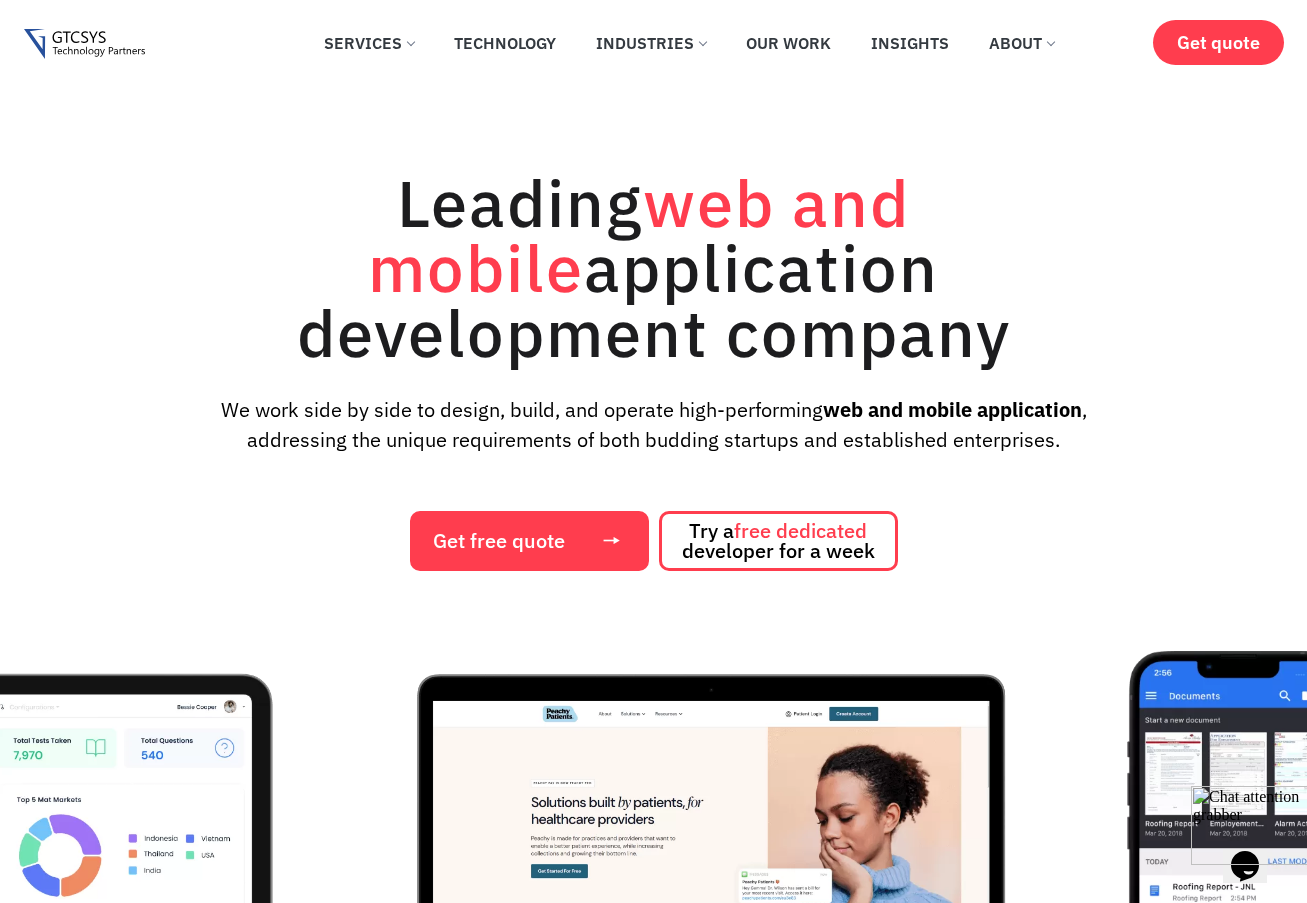click on "Leading  web and mobile  application development company" at bounding box center (654, 267) 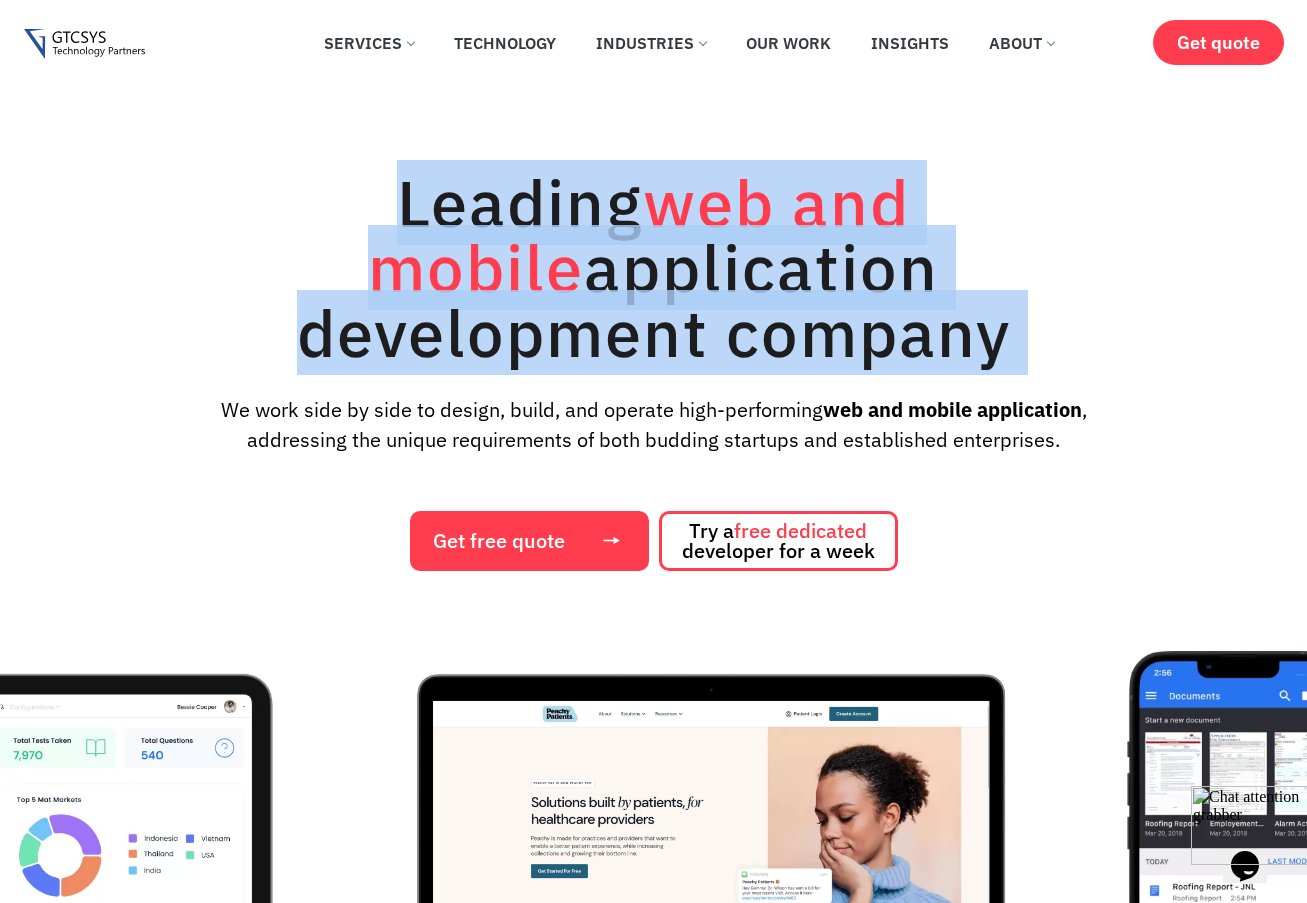 click on "Leading  web and mobile  application development company" at bounding box center [654, 267] 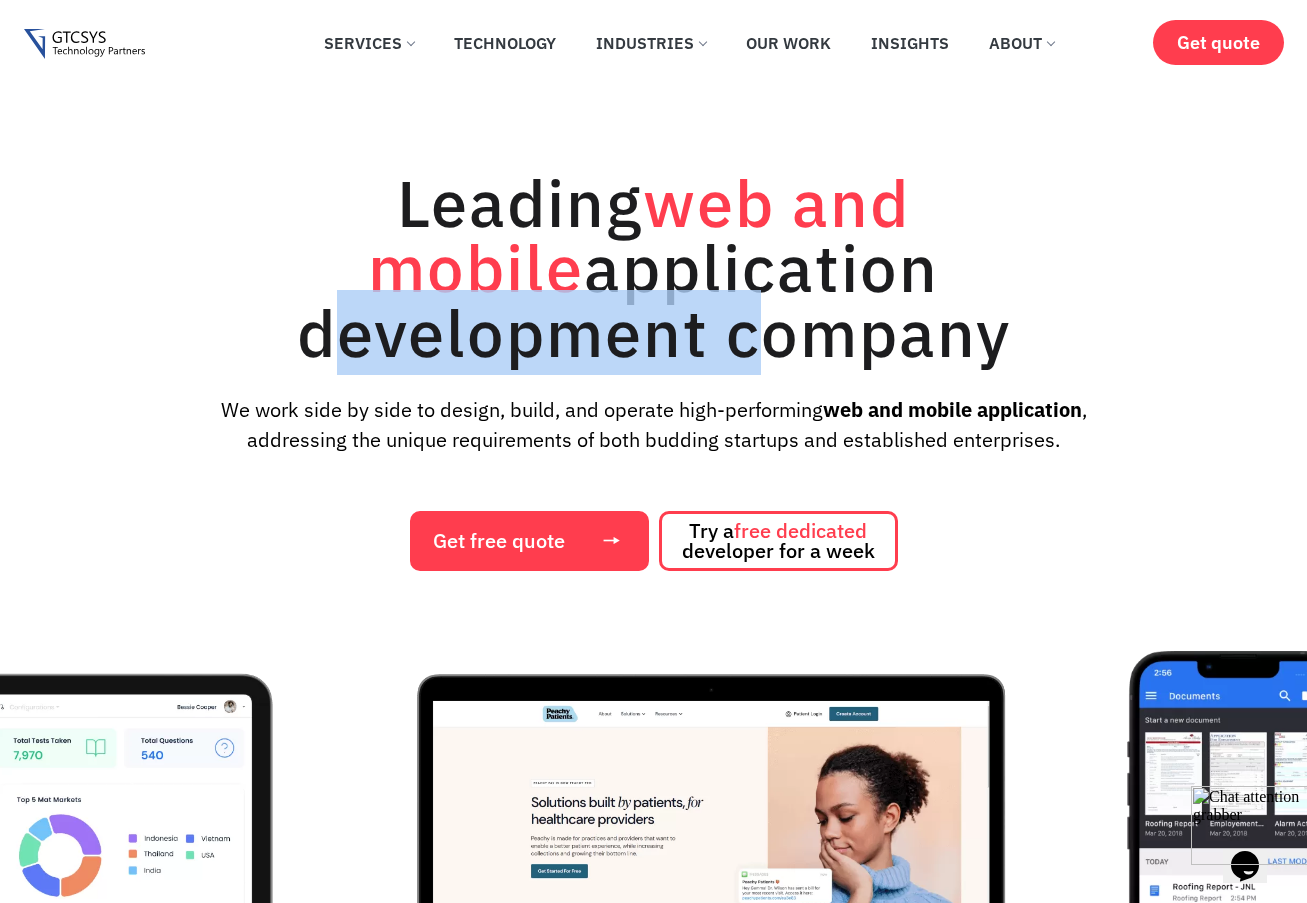 click on "Leading  web and mobile  application development company" at bounding box center [654, 267] 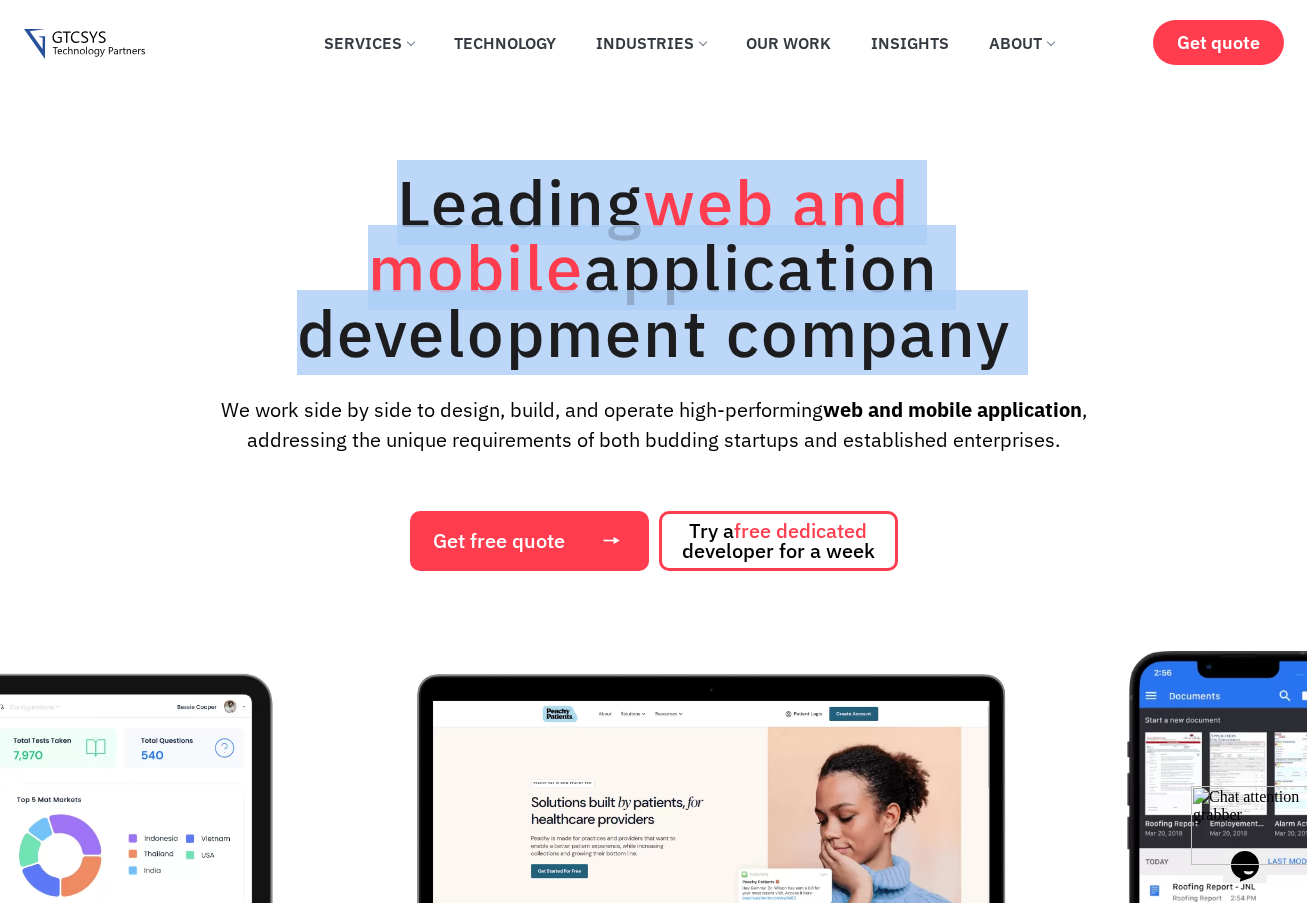 click on "Leading  web and mobile  application development company" at bounding box center [654, 267] 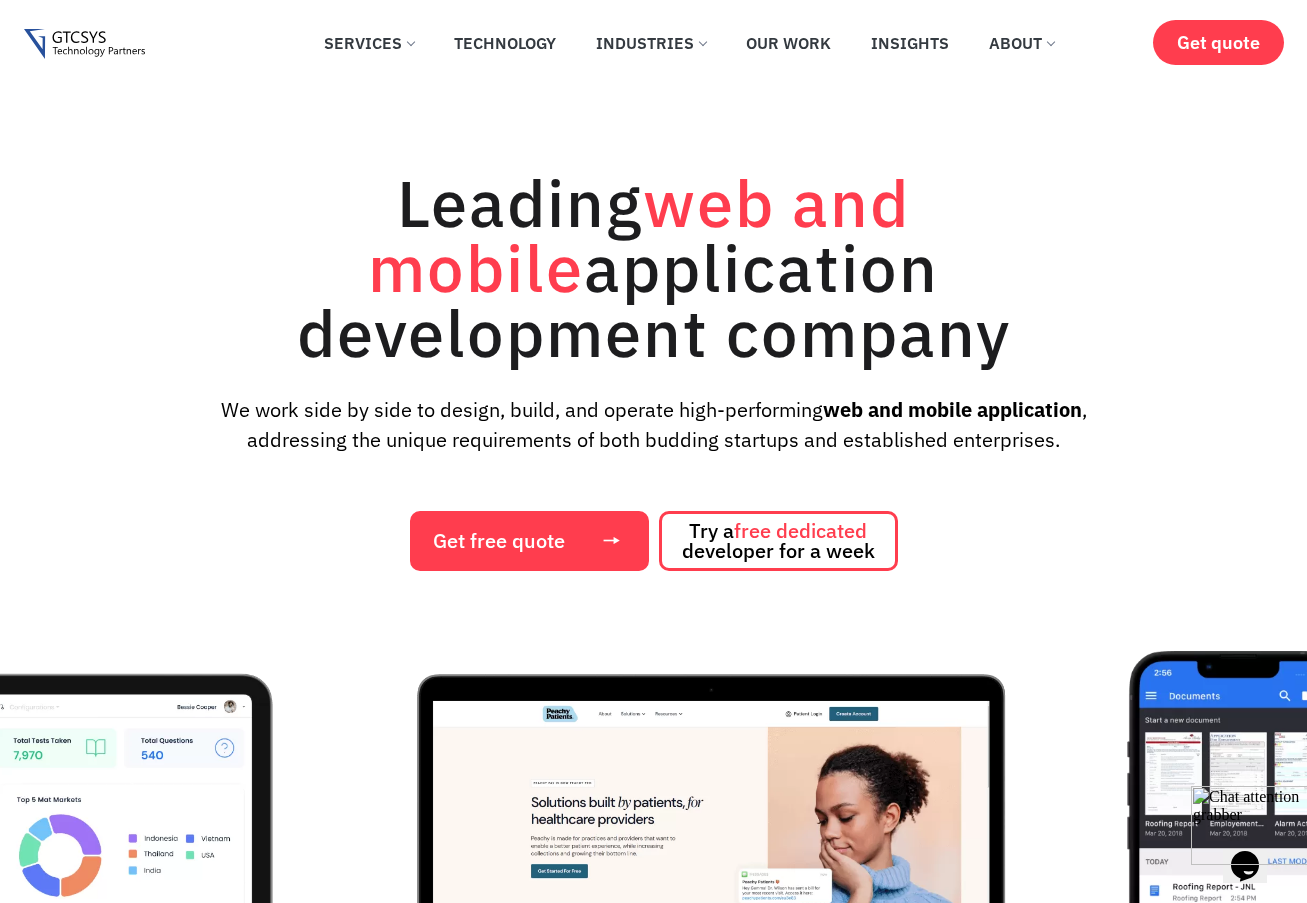 click on "Leading  web and mobile  application development company" at bounding box center (654, 267) 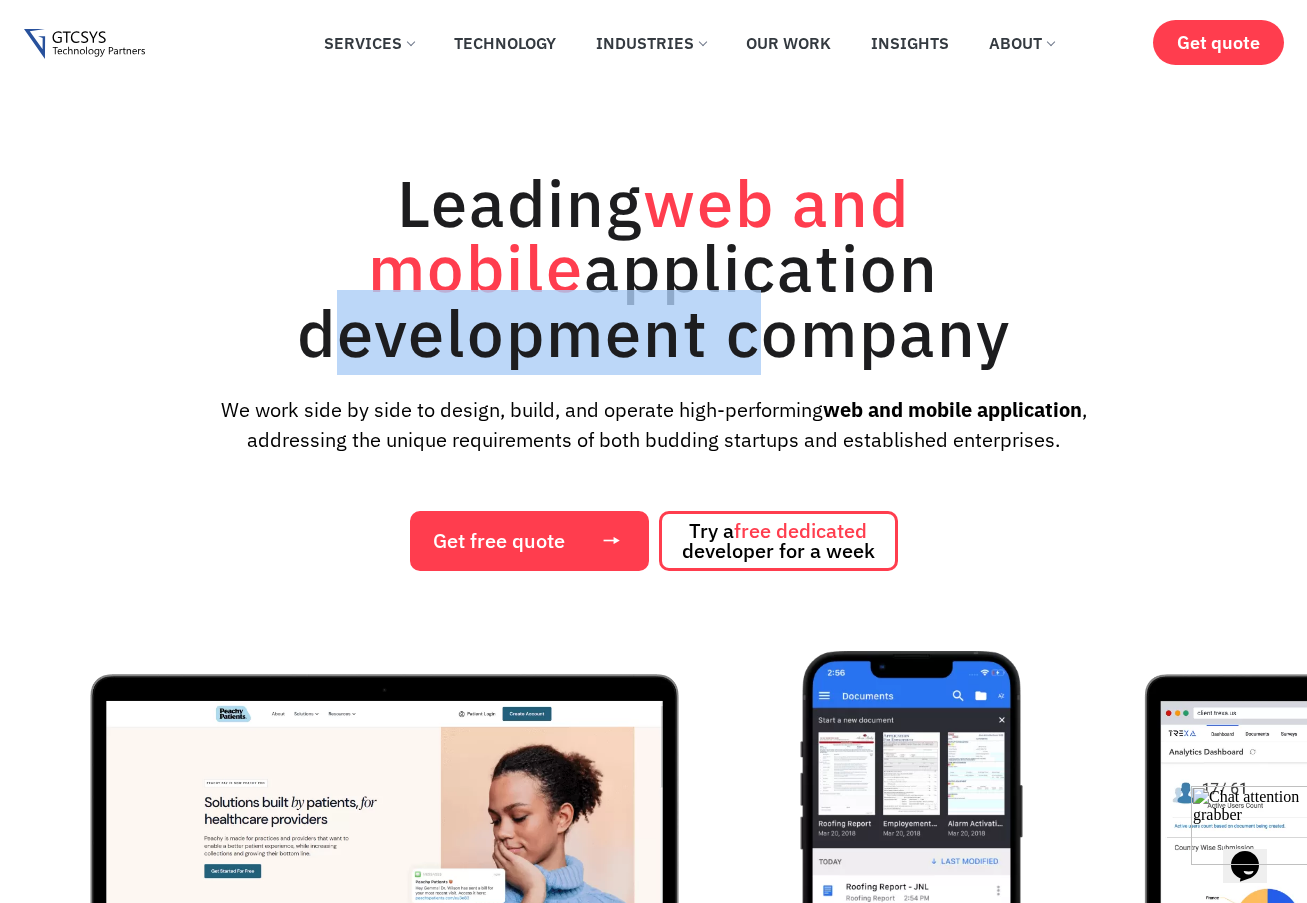 click on "Leading  web and mobile  application development company" at bounding box center [654, 267] 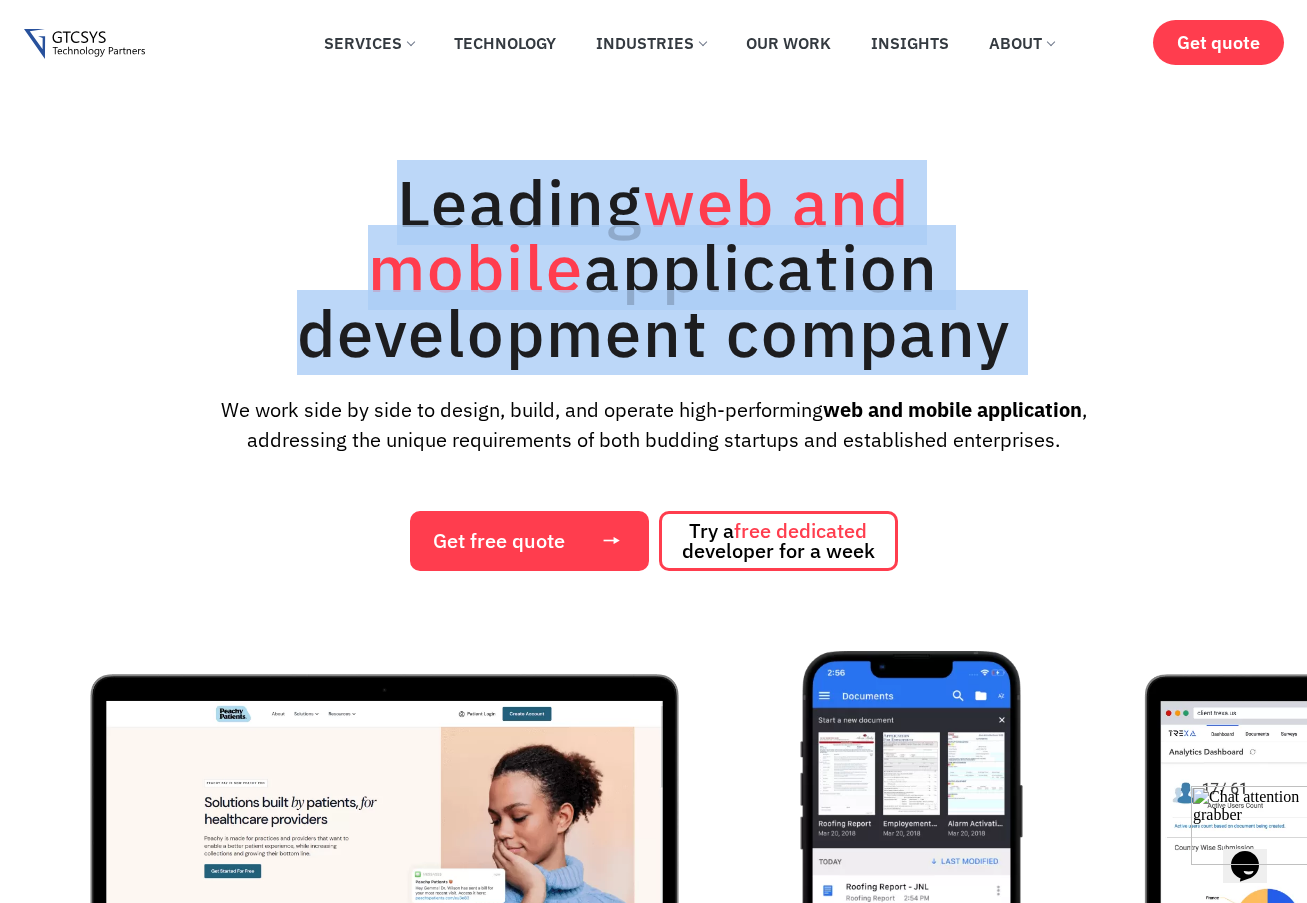 click on "Leading  web and mobile  application development company" at bounding box center [654, 267] 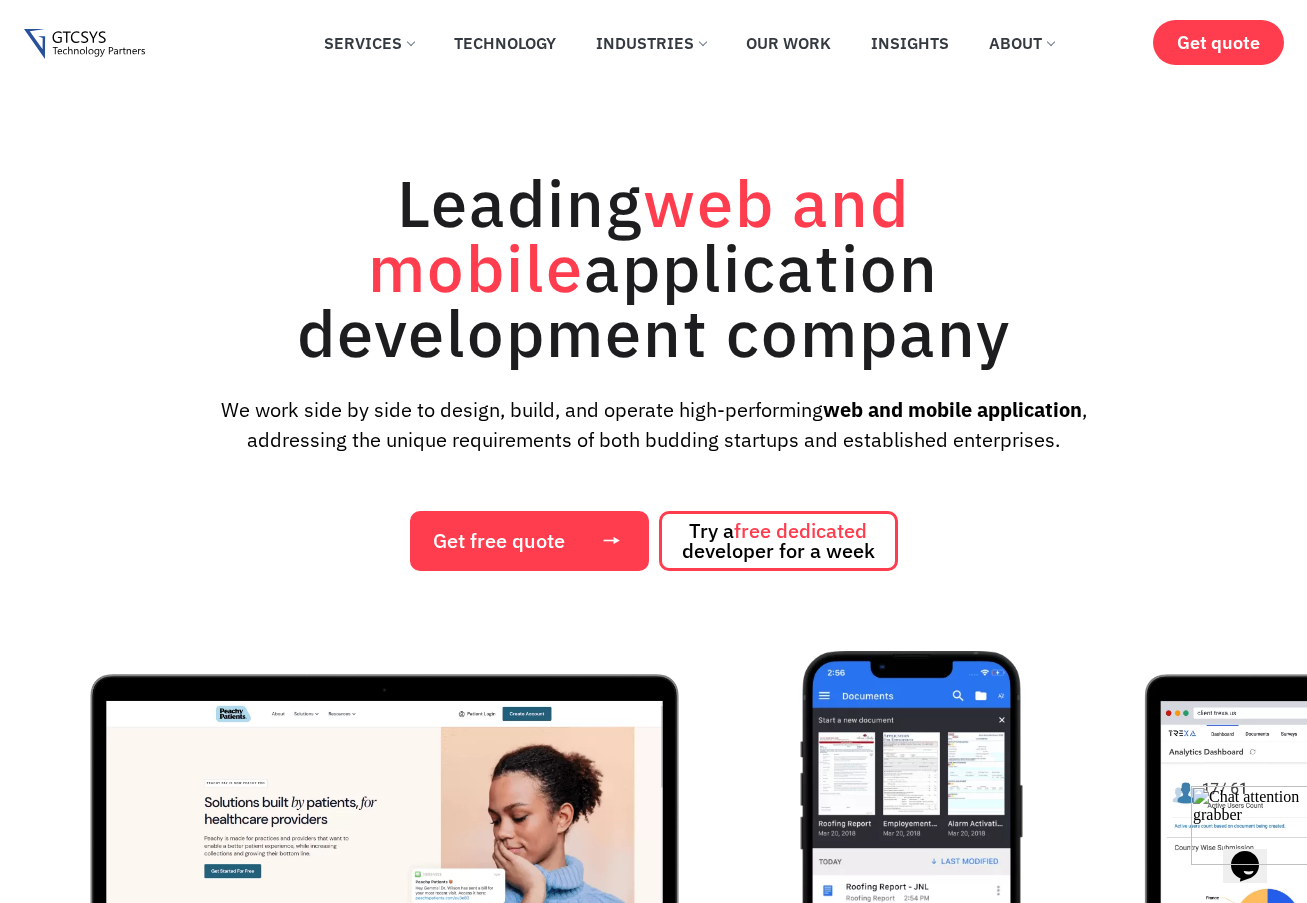 click on "web and mobile application" at bounding box center (952, 409) 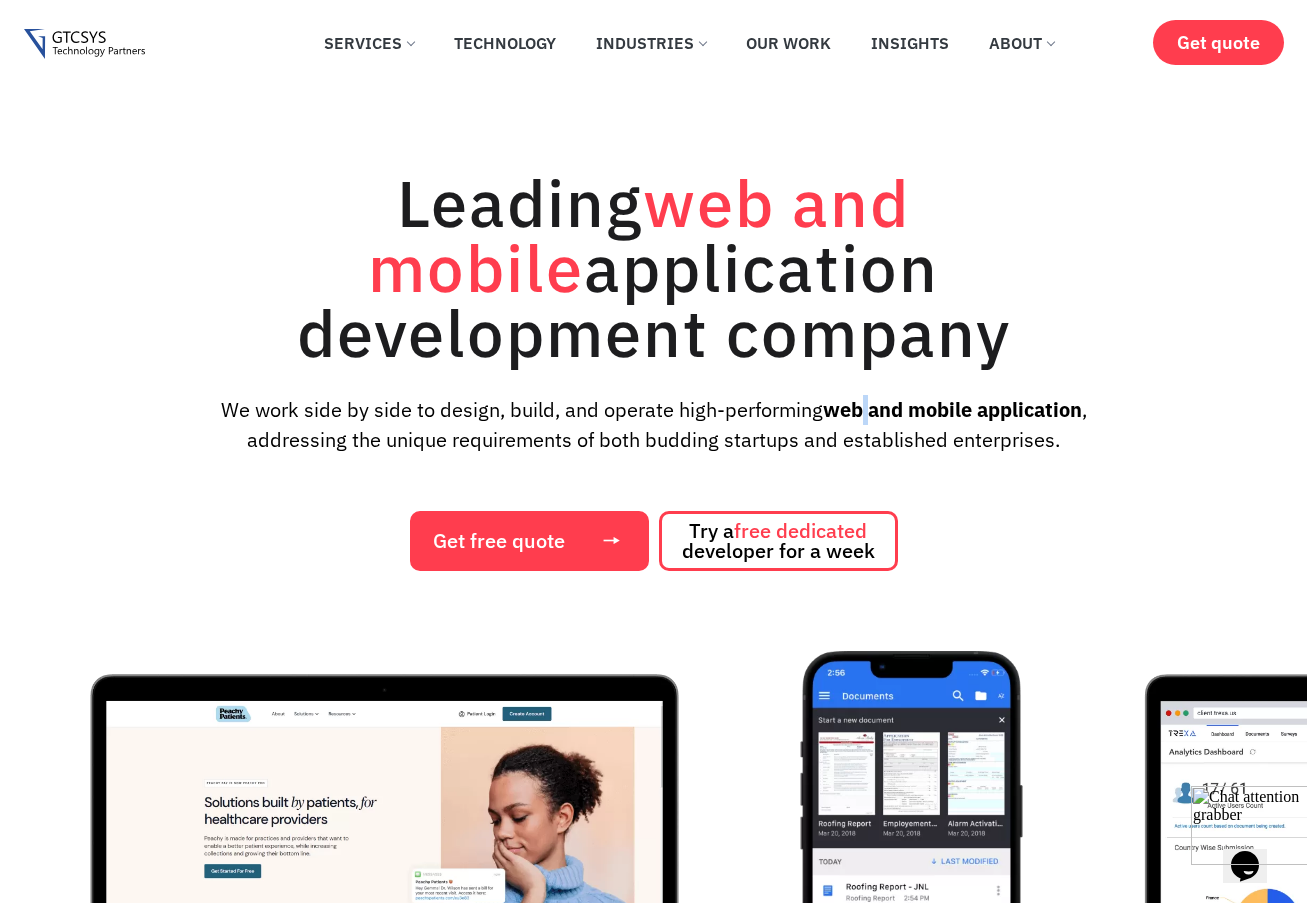 click on "web and mobile application" at bounding box center (952, 409) 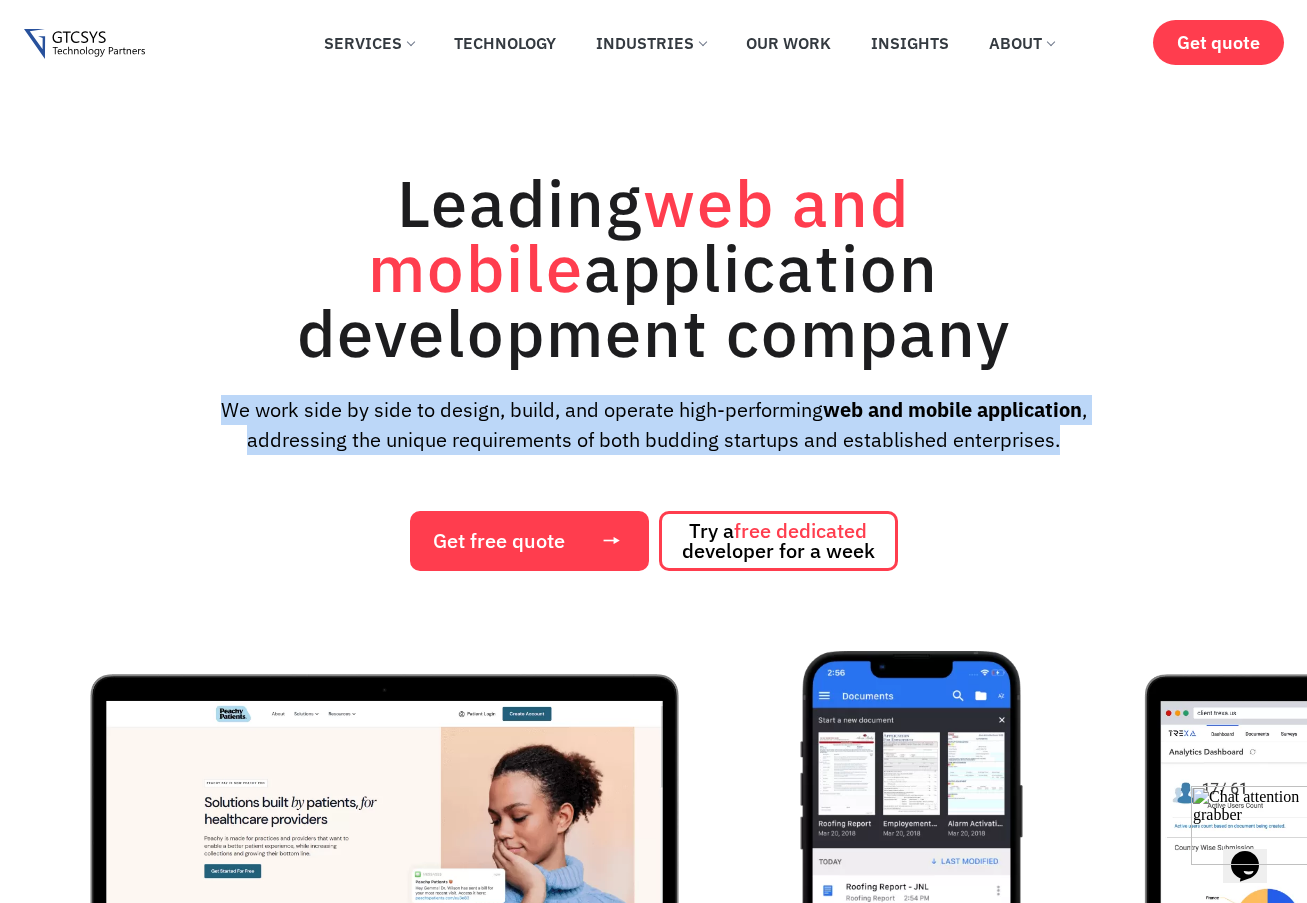 click on "web and mobile application" at bounding box center [952, 409] 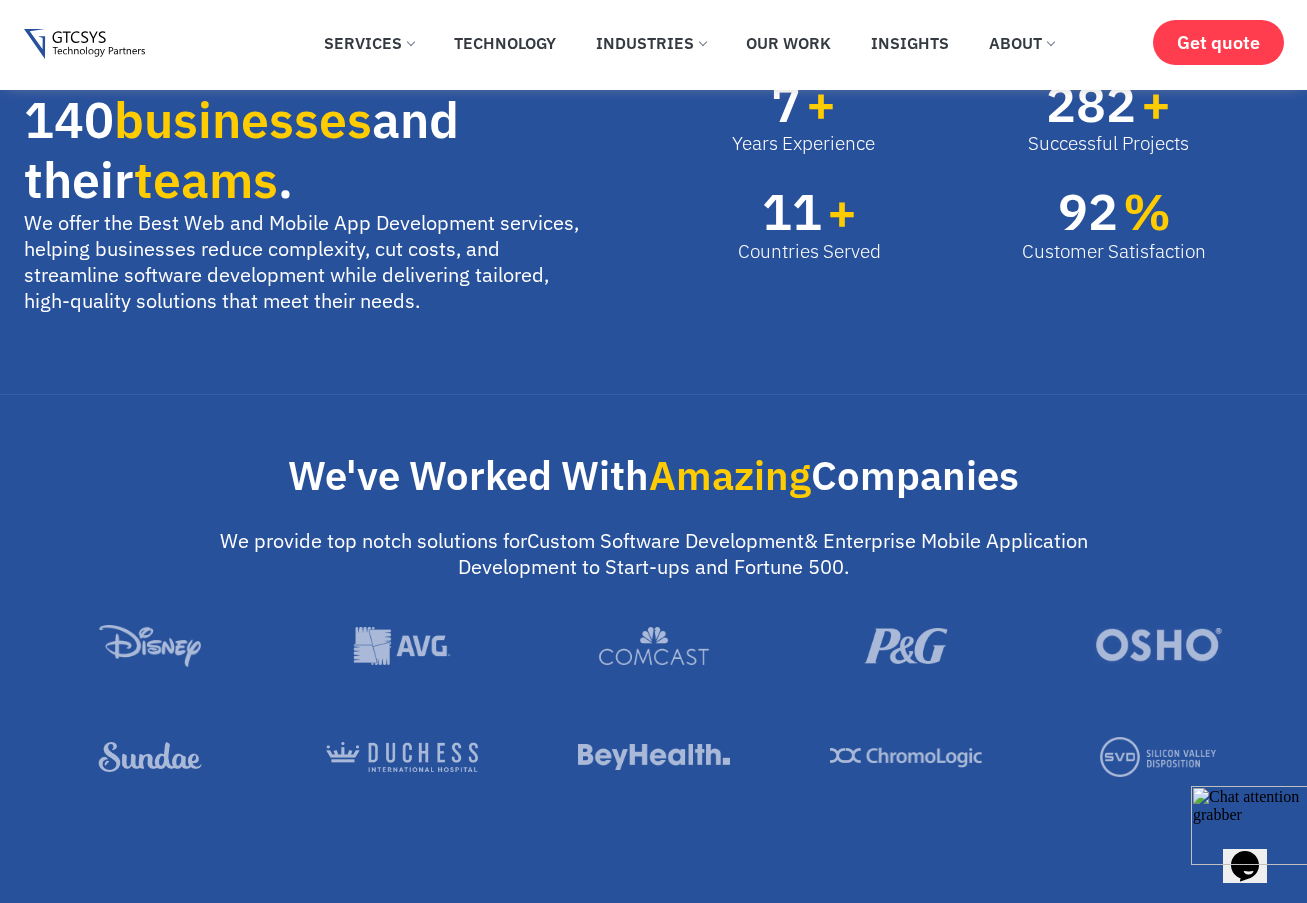 scroll, scrollTop: 1200, scrollLeft: 0, axis: vertical 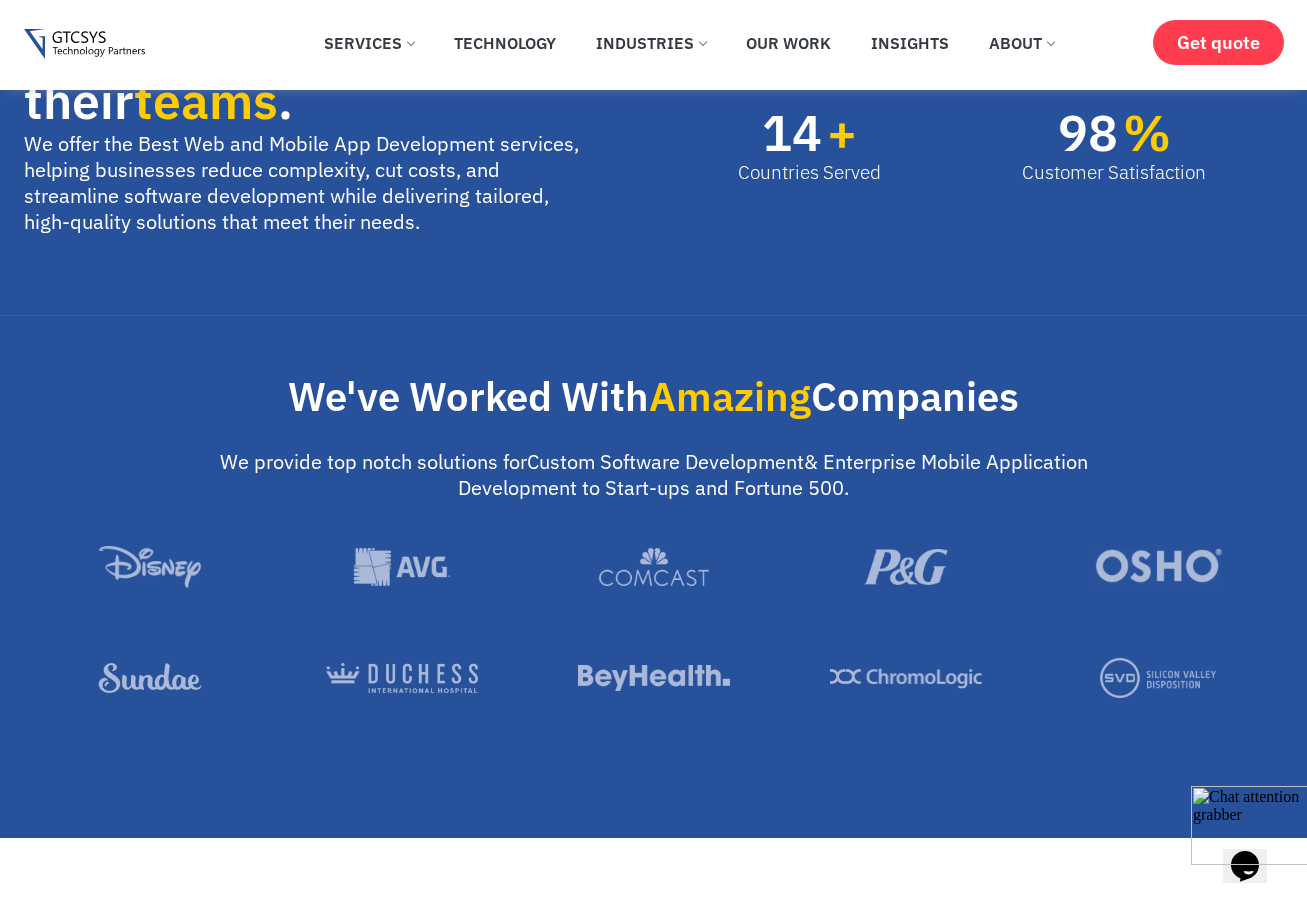 click on "We offer the Best Web and Mobile App Development services, helping businesses reduce complexity, cut costs, and streamline software development while delivering tailored, high-quality solutions that meet their needs." at bounding box center (307, 183) 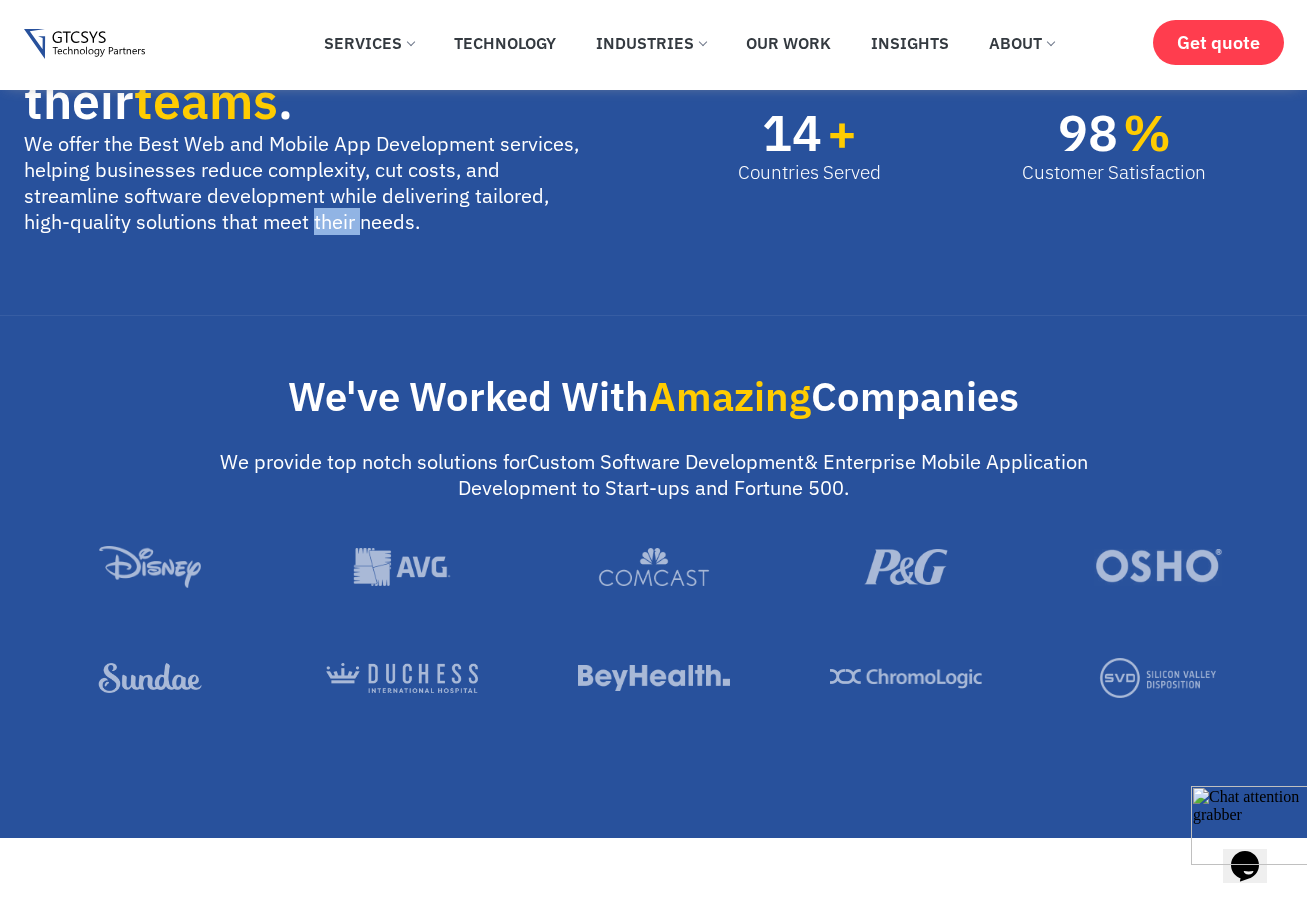 click on "We offer the Best Web and Mobile App Development services, helping businesses reduce complexity, cut costs, and streamline software development while delivering tailored, high-quality solutions that meet their needs." at bounding box center [307, 183] 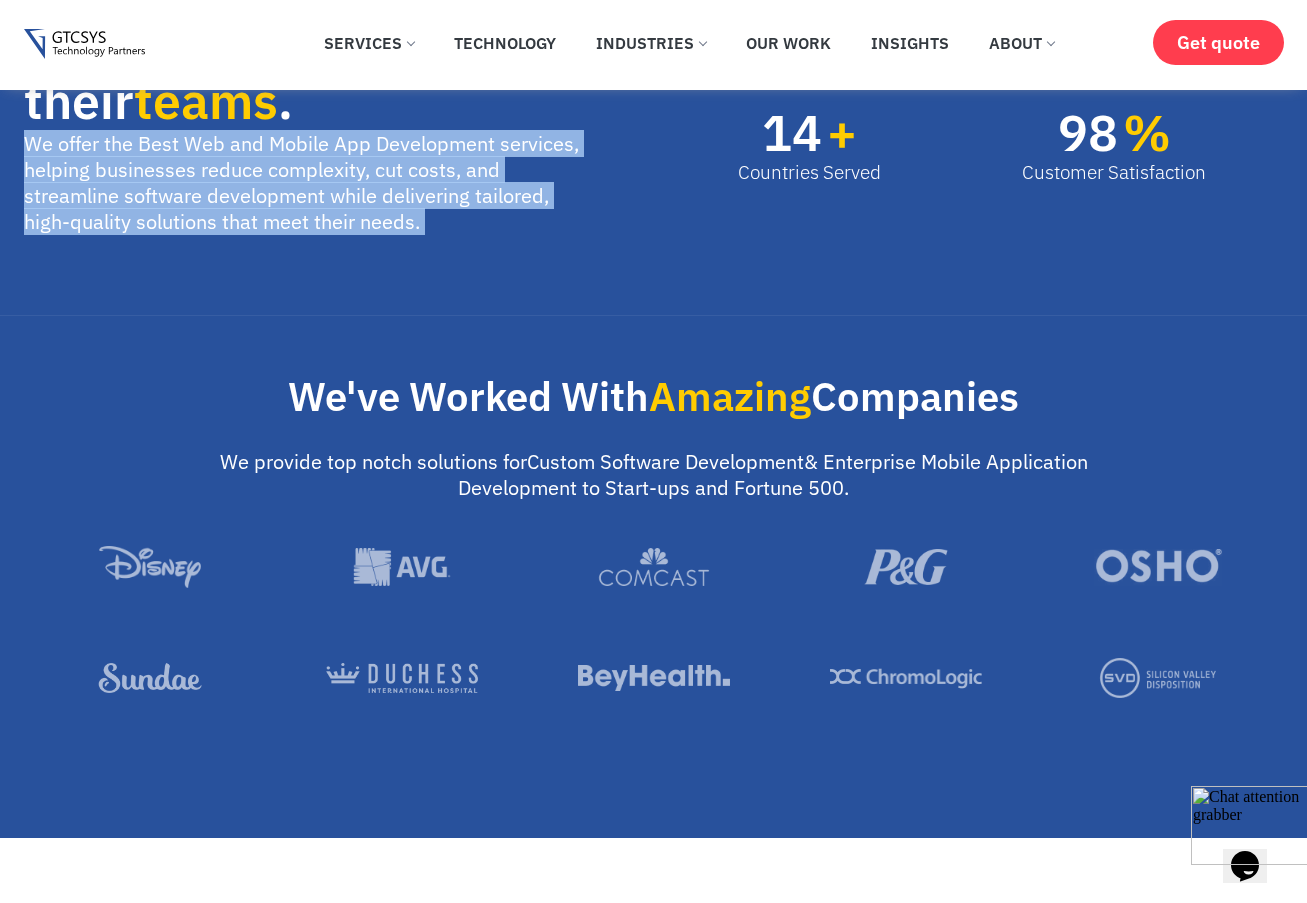 click on "We offer the Best Web and Mobile App Development services, helping businesses reduce complexity, cut costs, and streamline software development while delivering tailored, high-quality solutions that meet their needs." at bounding box center (307, 183) 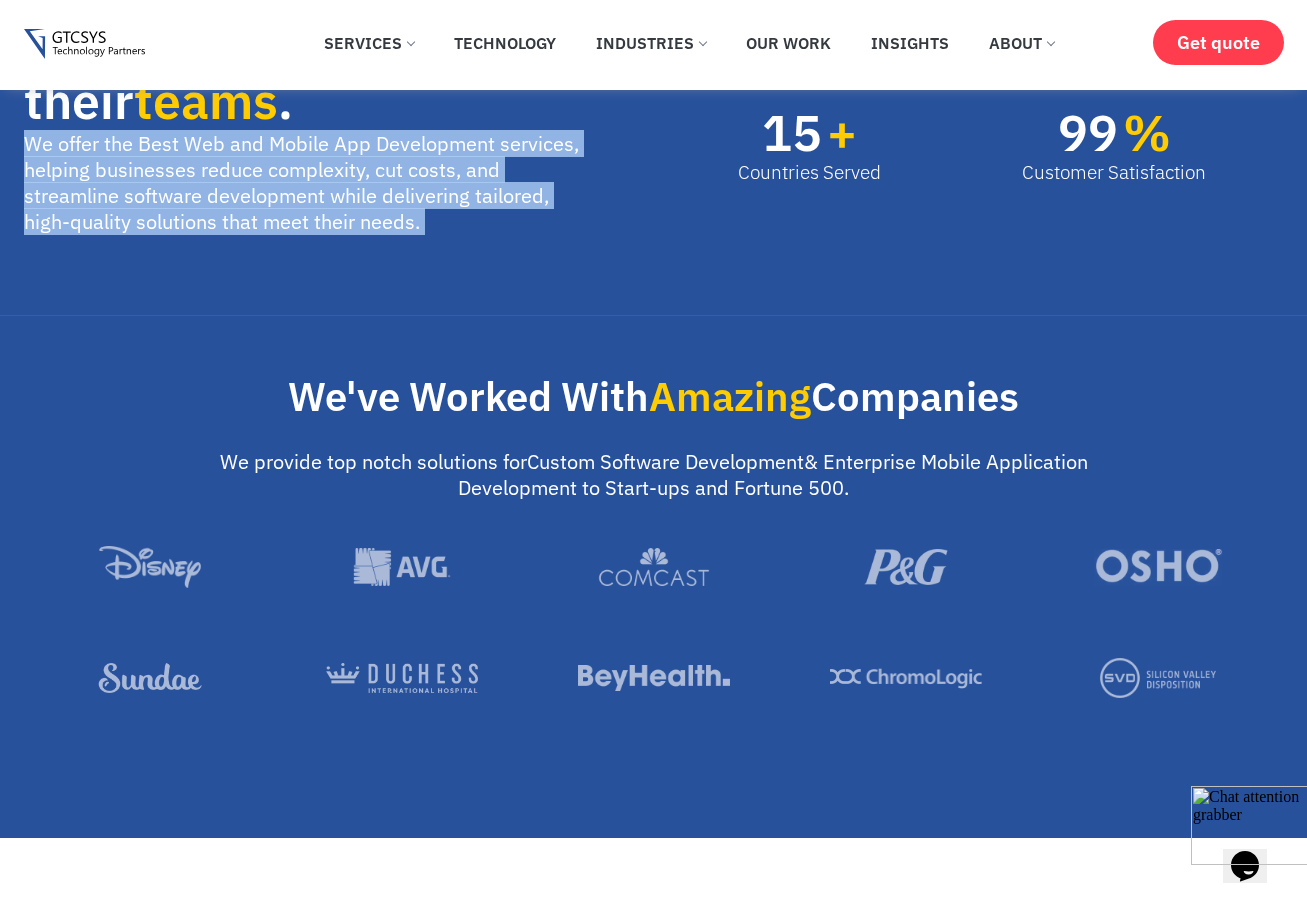 click on "We offer the Best Web and Mobile App Development services, helping businesses reduce complexity, cut costs, and streamline software development while delivering tailored, high-quality solutions that meet their needs." at bounding box center (307, 183) 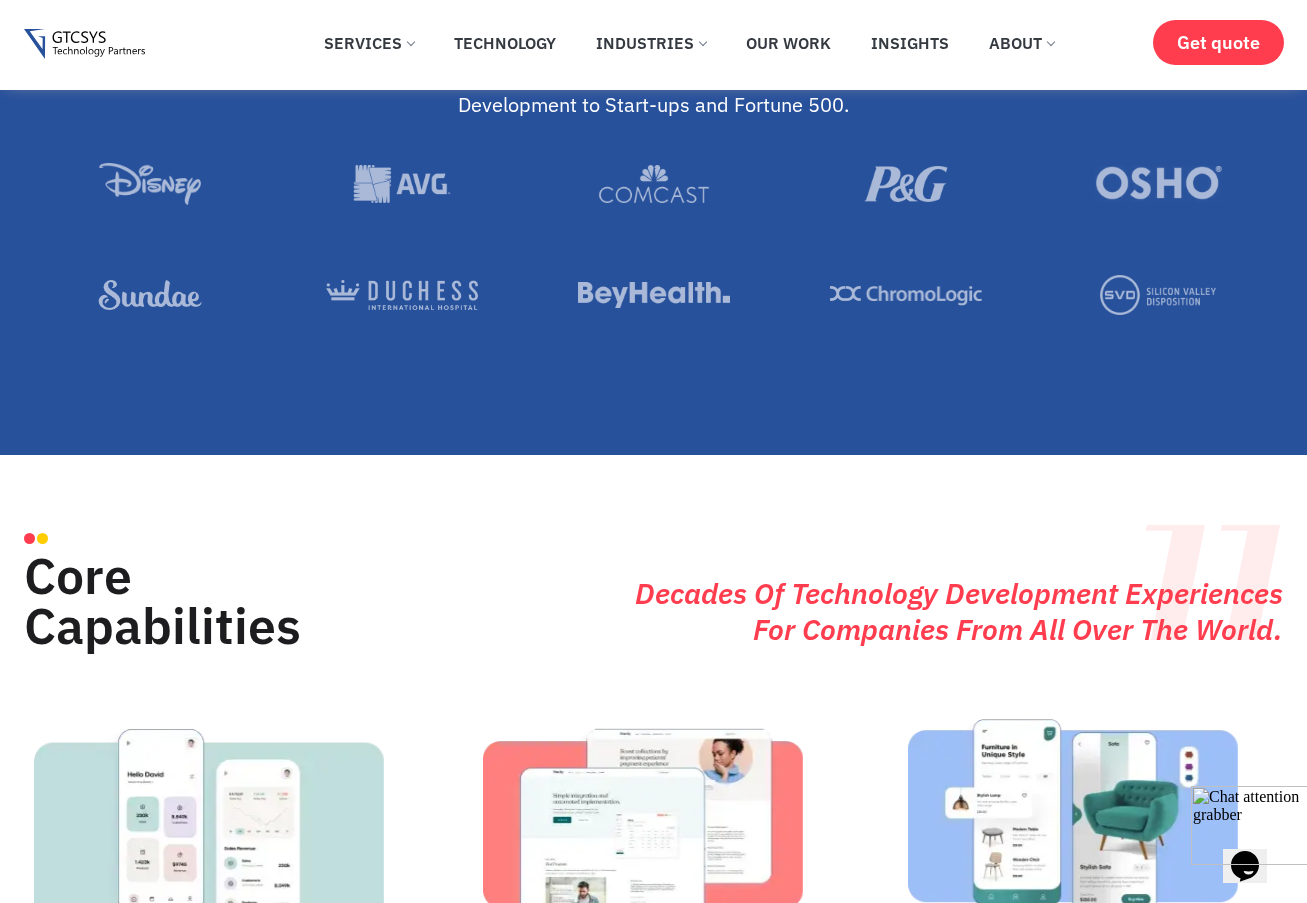 scroll, scrollTop: 1600, scrollLeft: 0, axis: vertical 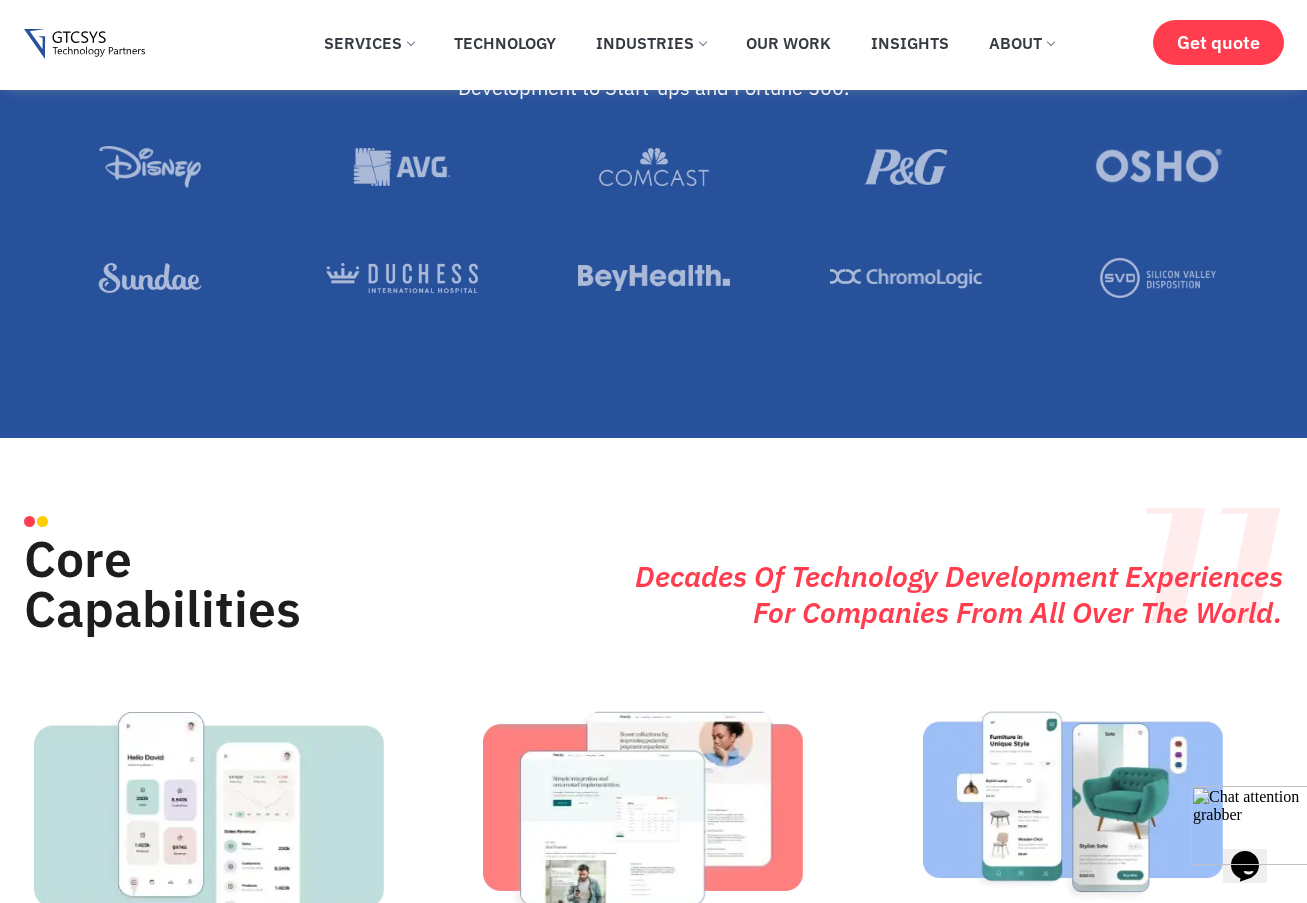 click at bounding box center [654, 313] 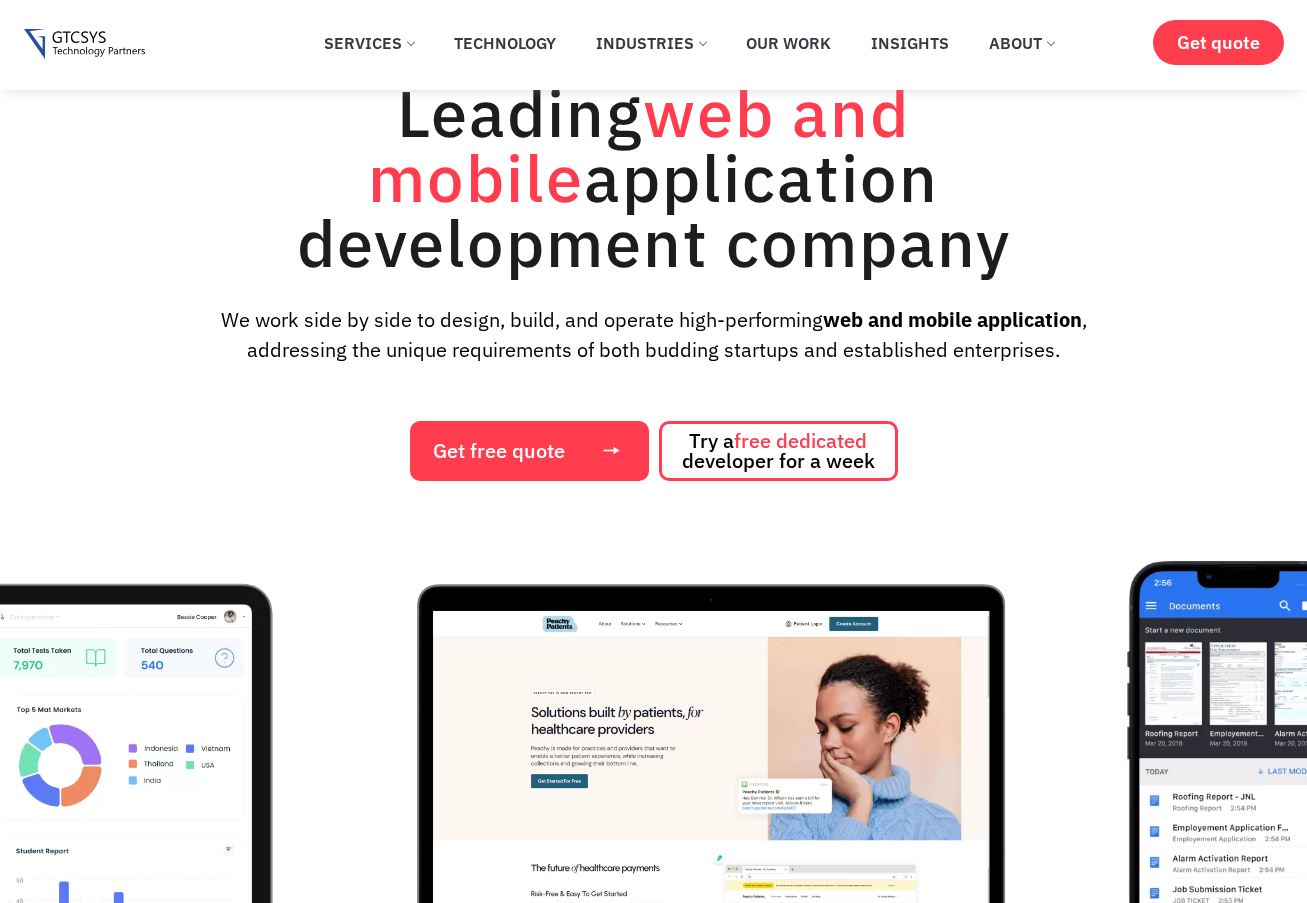 scroll, scrollTop: 1000, scrollLeft: 0, axis: vertical 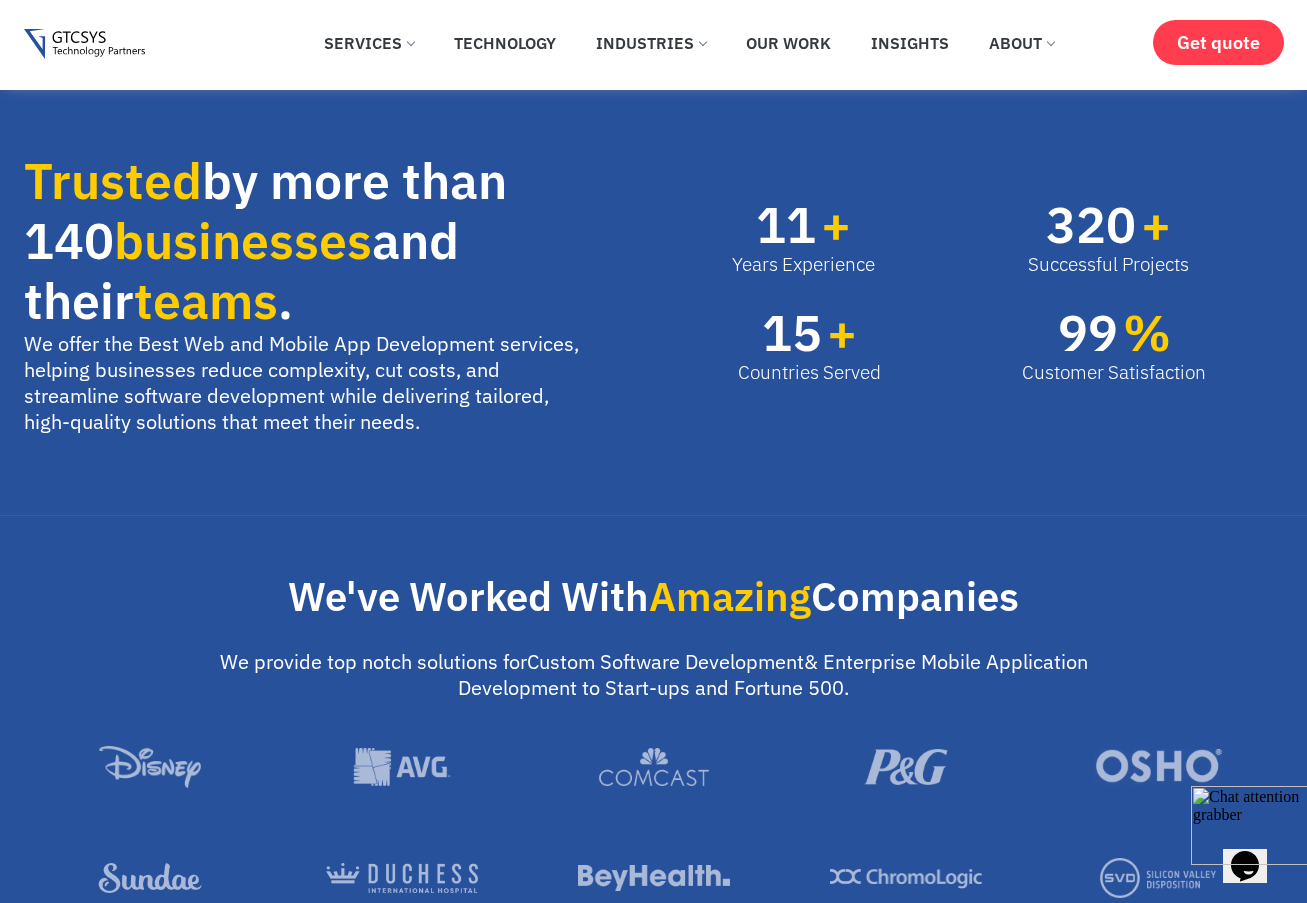 drag, startPoint x: 483, startPoint y: 336, endPoint x: 919, endPoint y: 373, distance: 437.56714 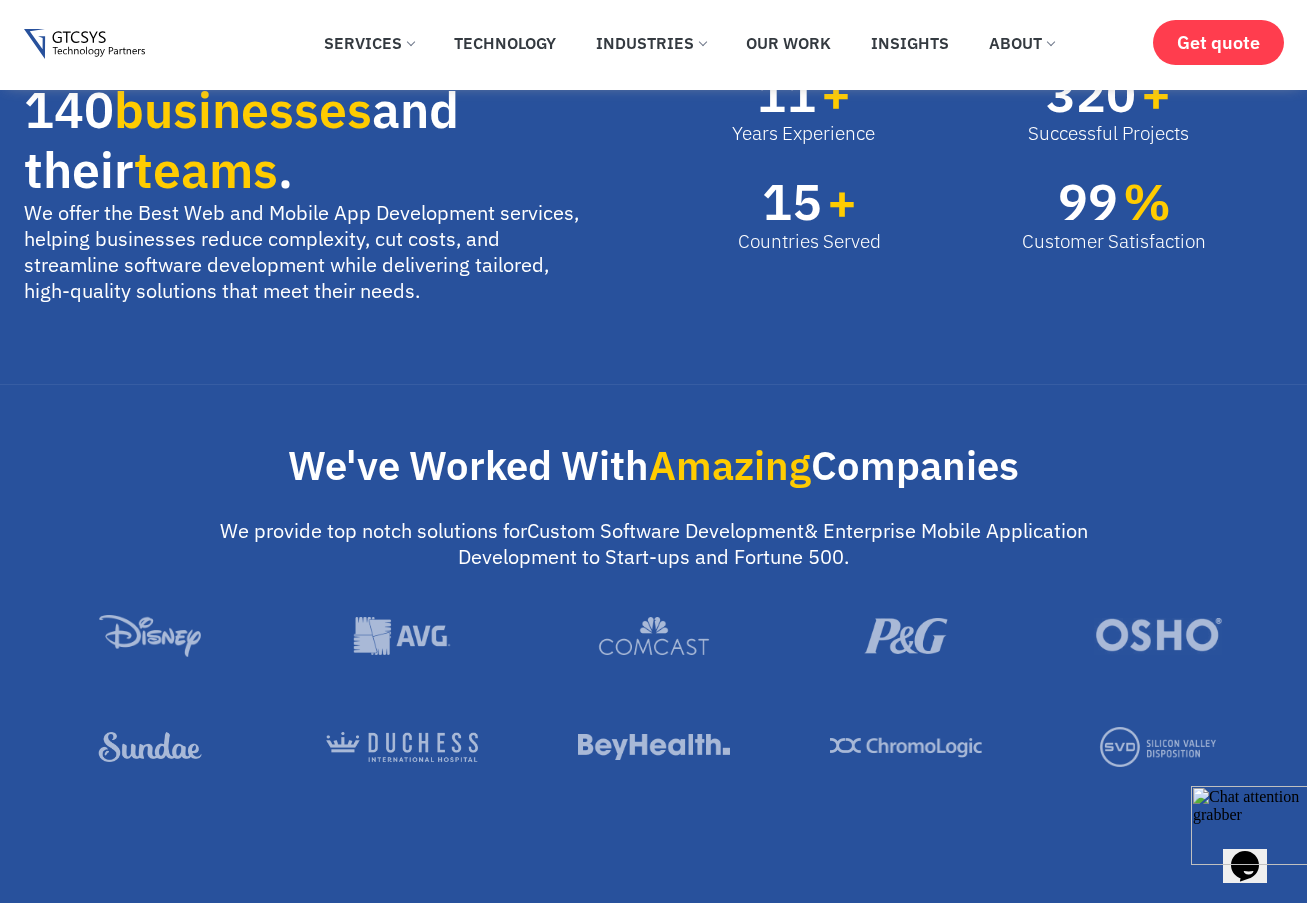 scroll, scrollTop: 1500, scrollLeft: 0, axis: vertical 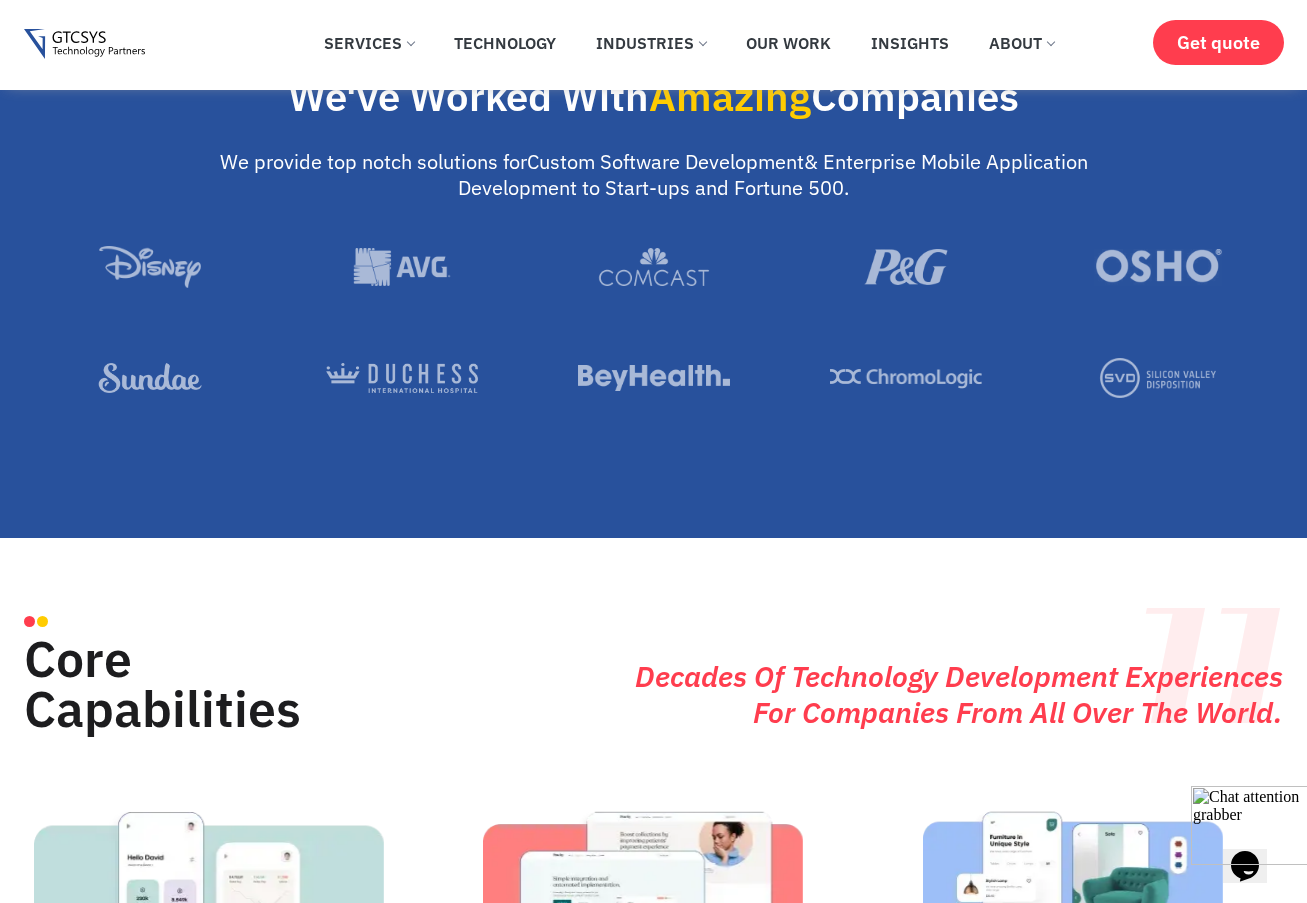 click at bounding box center [1253, 825] 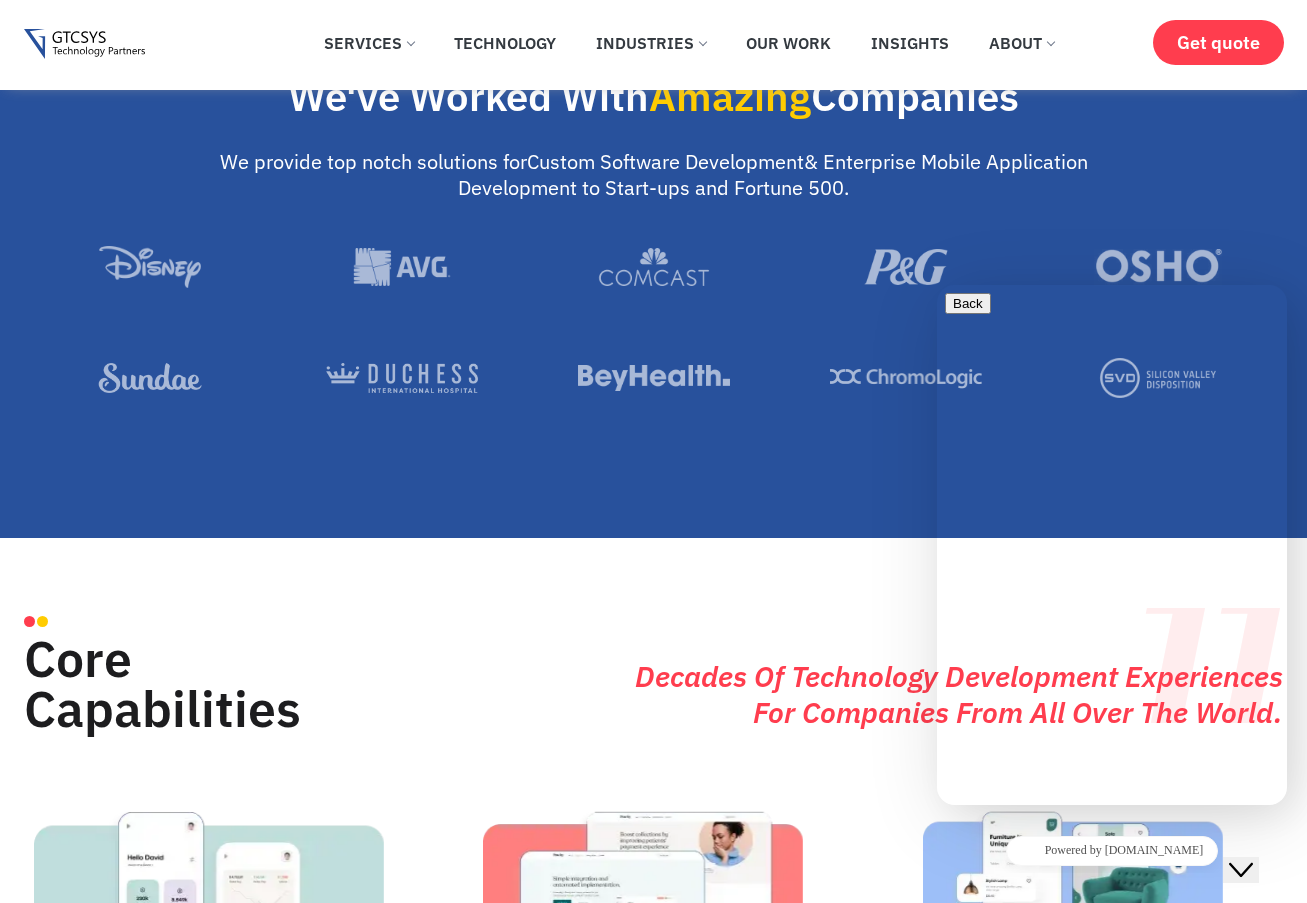 click at bounding box center [945, 970] 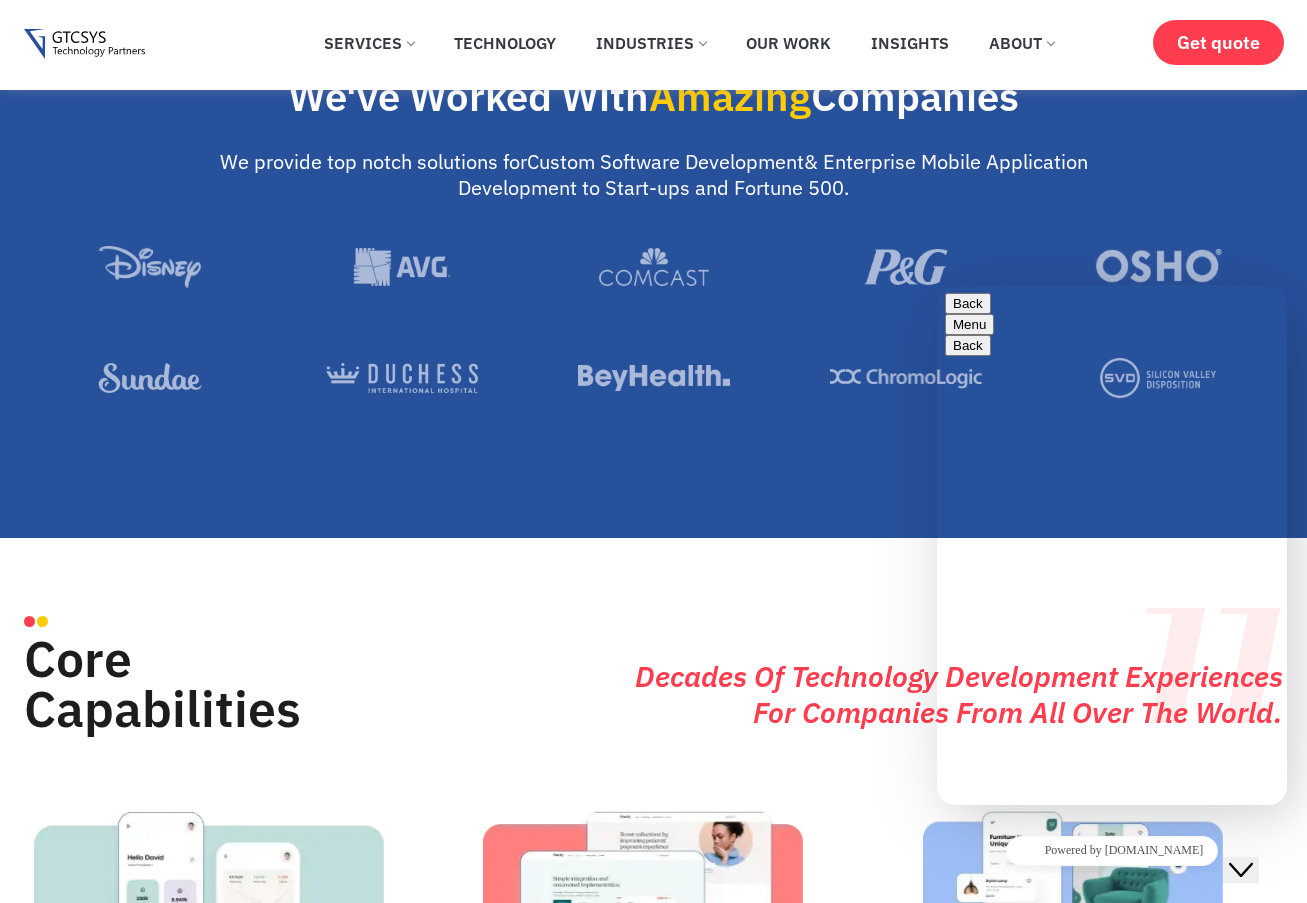 click at bounding box center (937, 285) 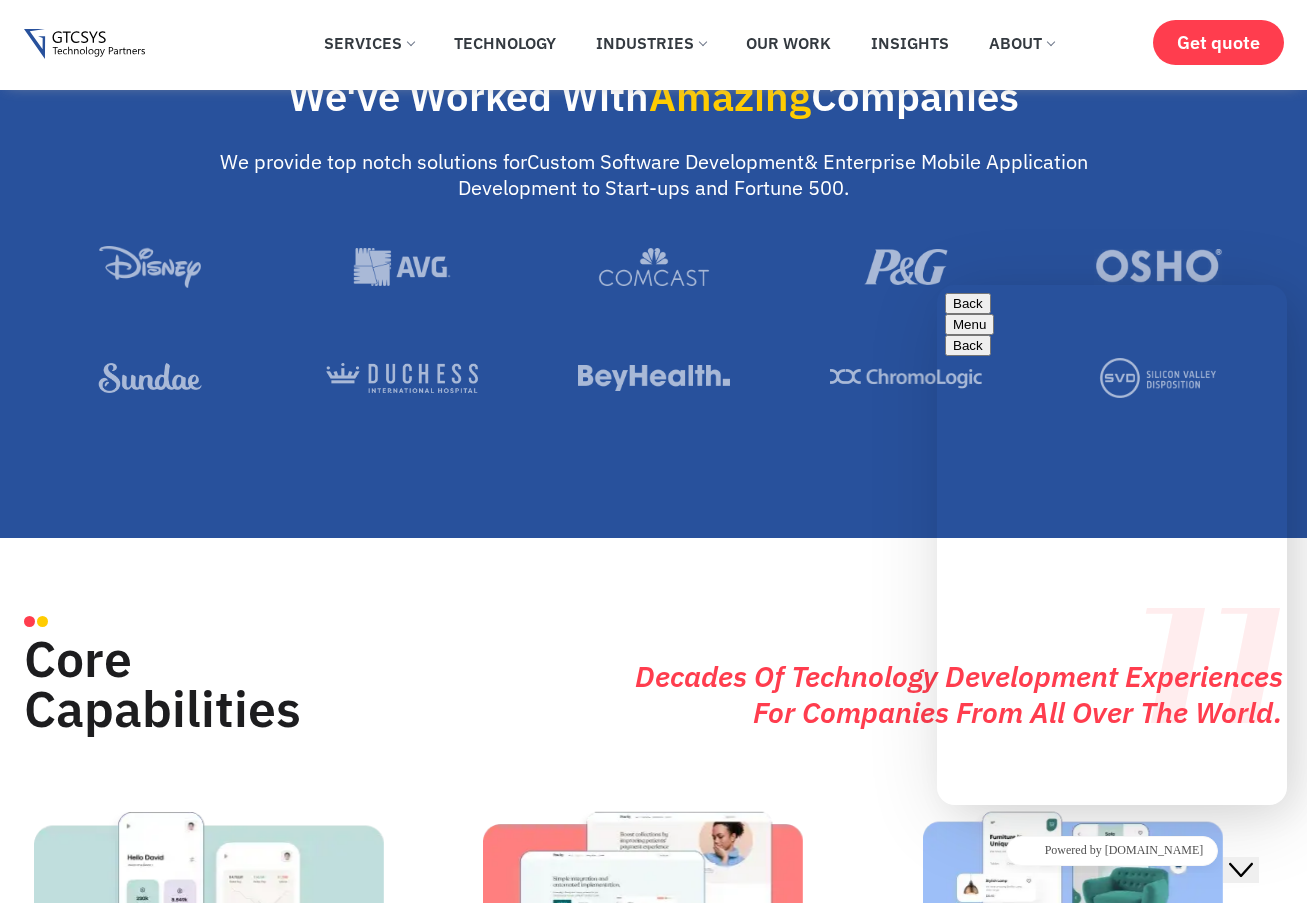click on "Menu" at bounding box center (969, 324) 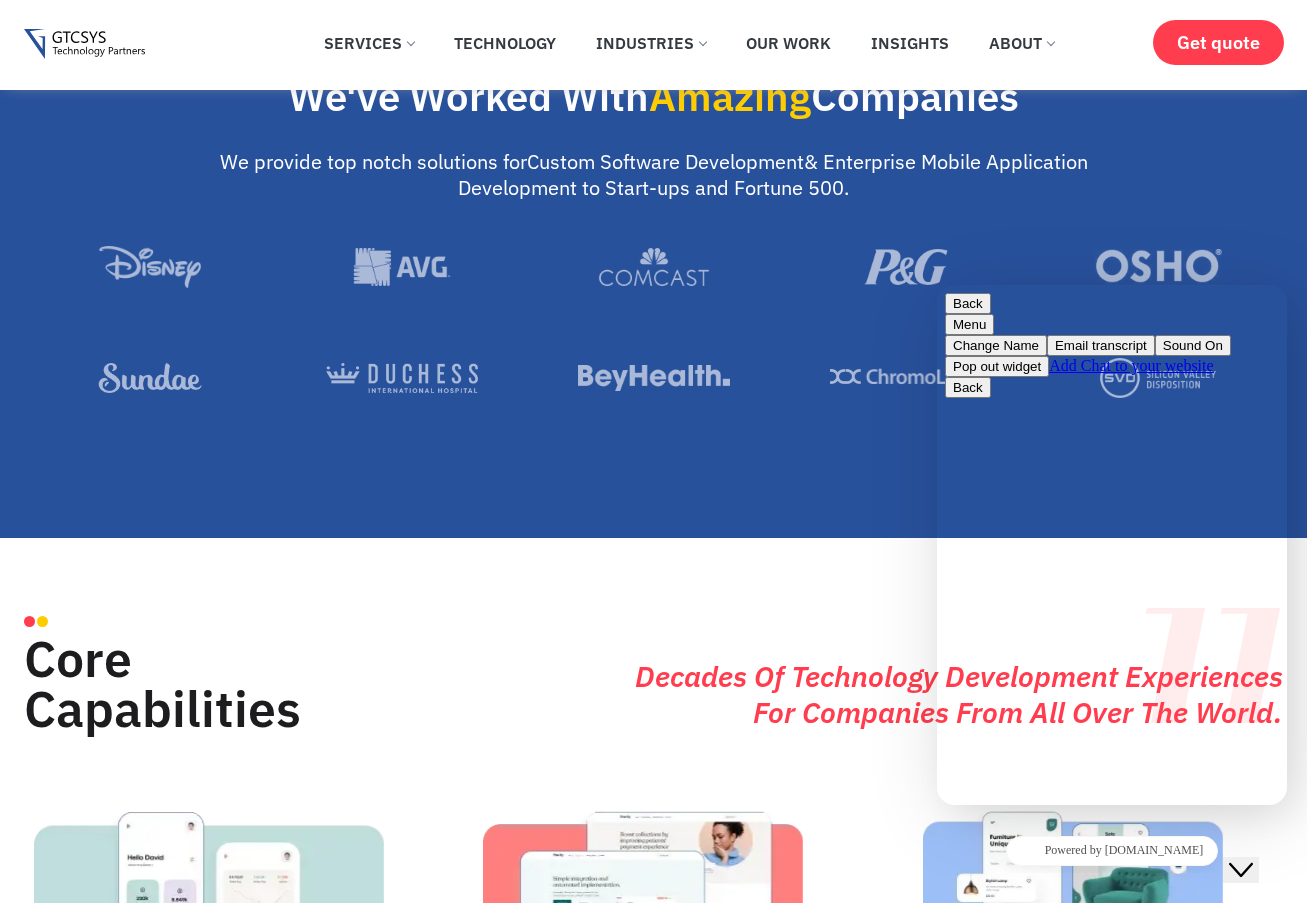click on "Change Name" at bounding box center [996, 345] 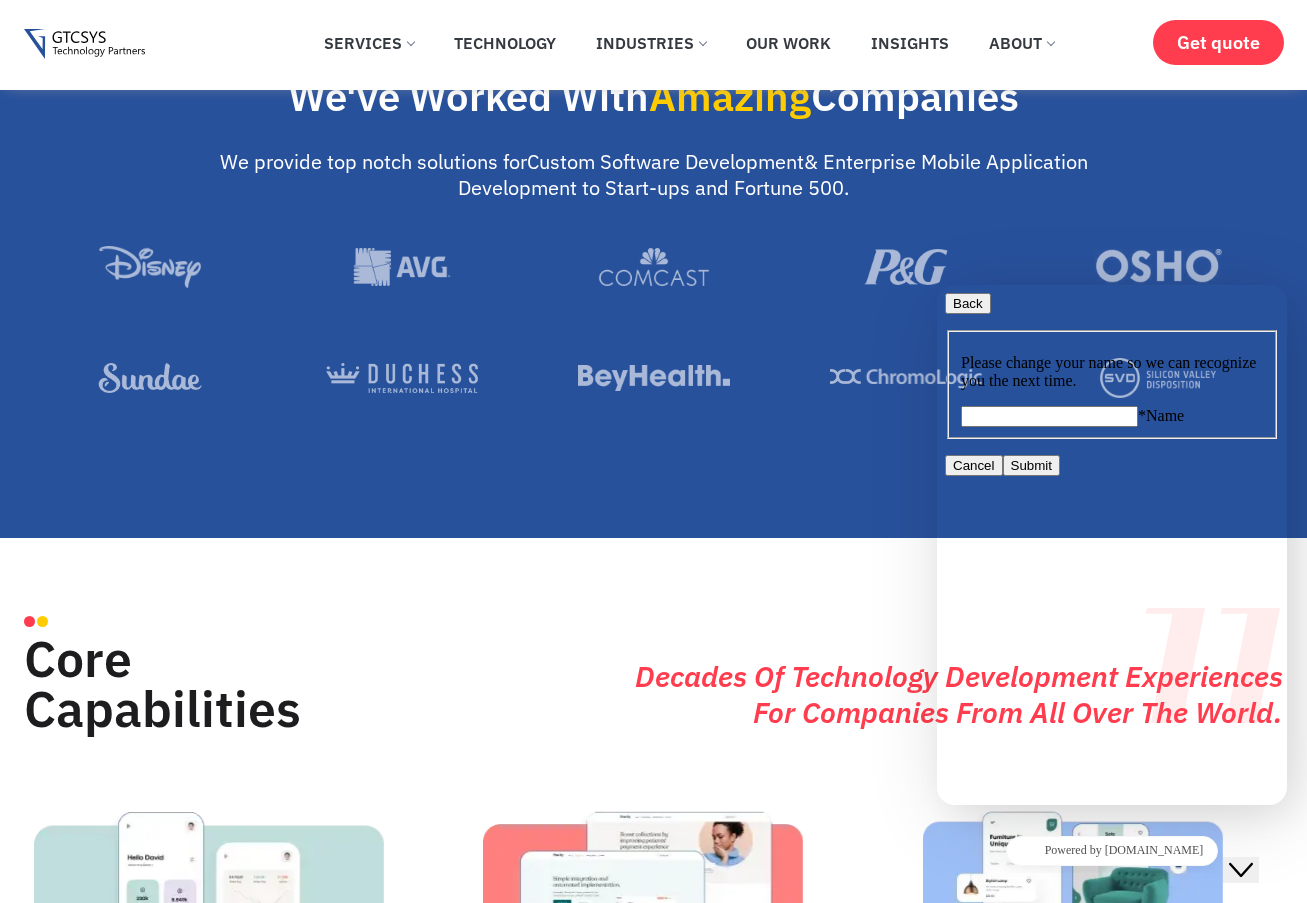 click on "Cancel" at bounding box center (974, 465) 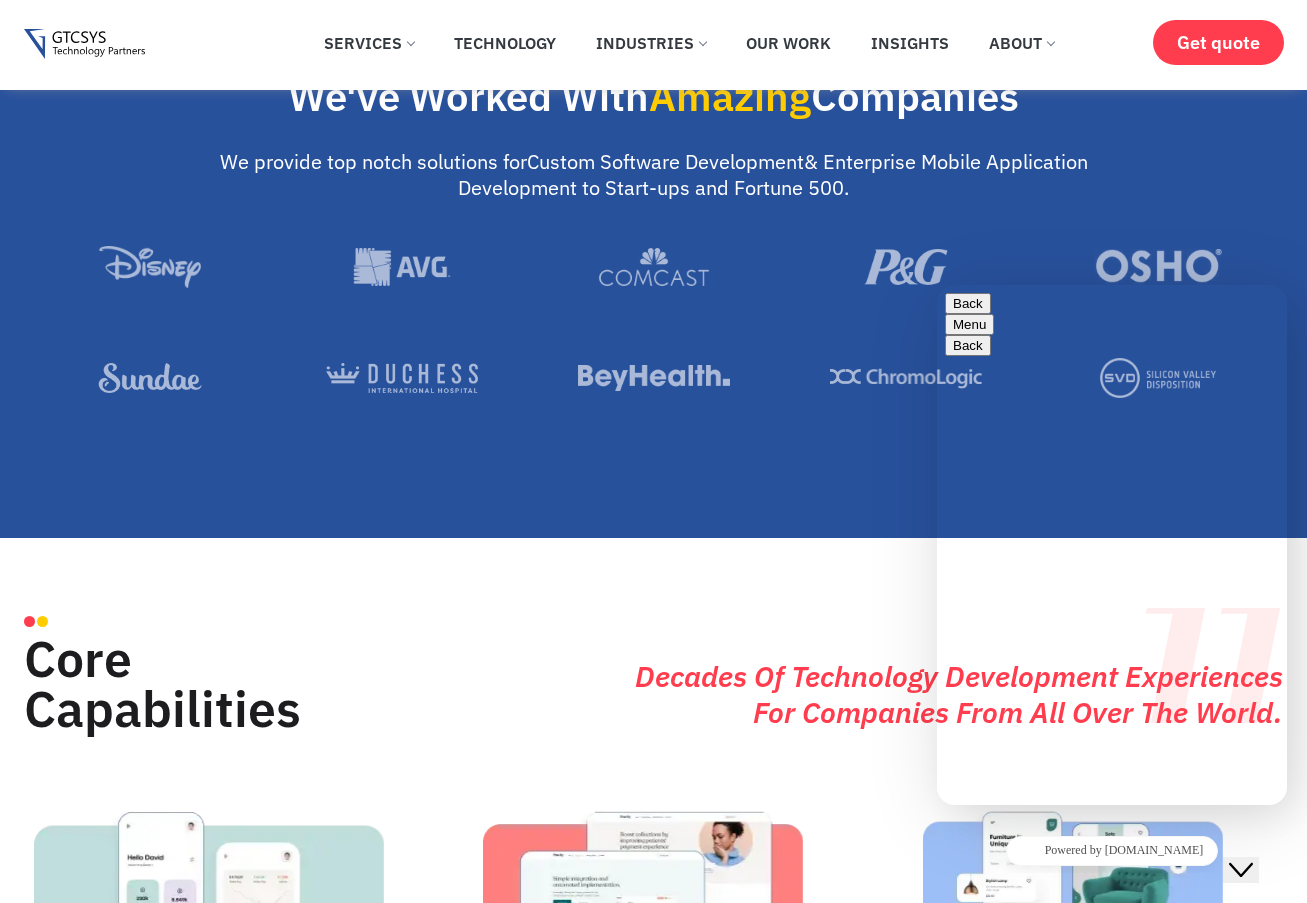 click on "Close Chat This icon closes the chat window." at bounding box center [1241, 870] 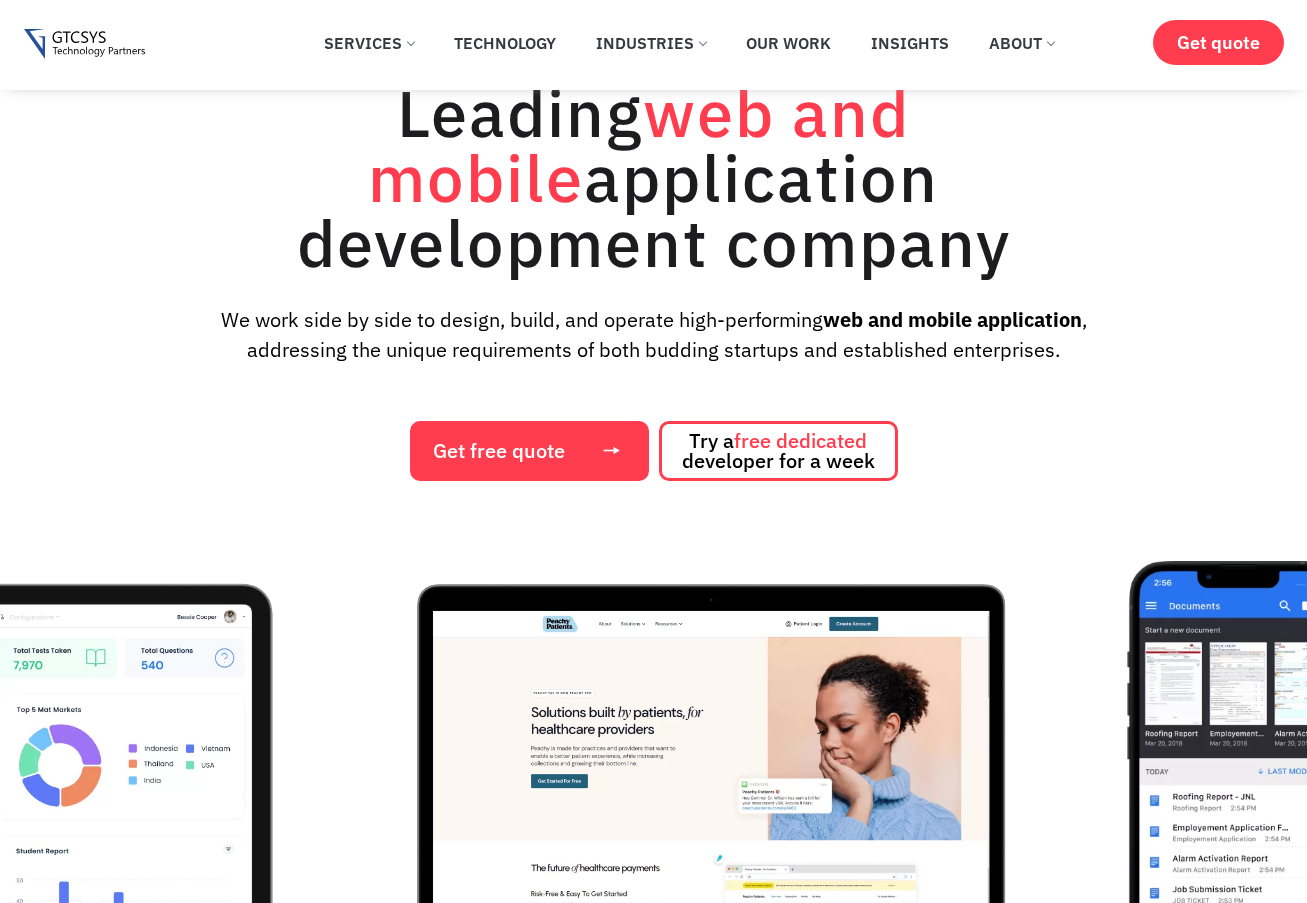 scroll, scrollTop: 400, scrollLeft: 0, axis: vertical 